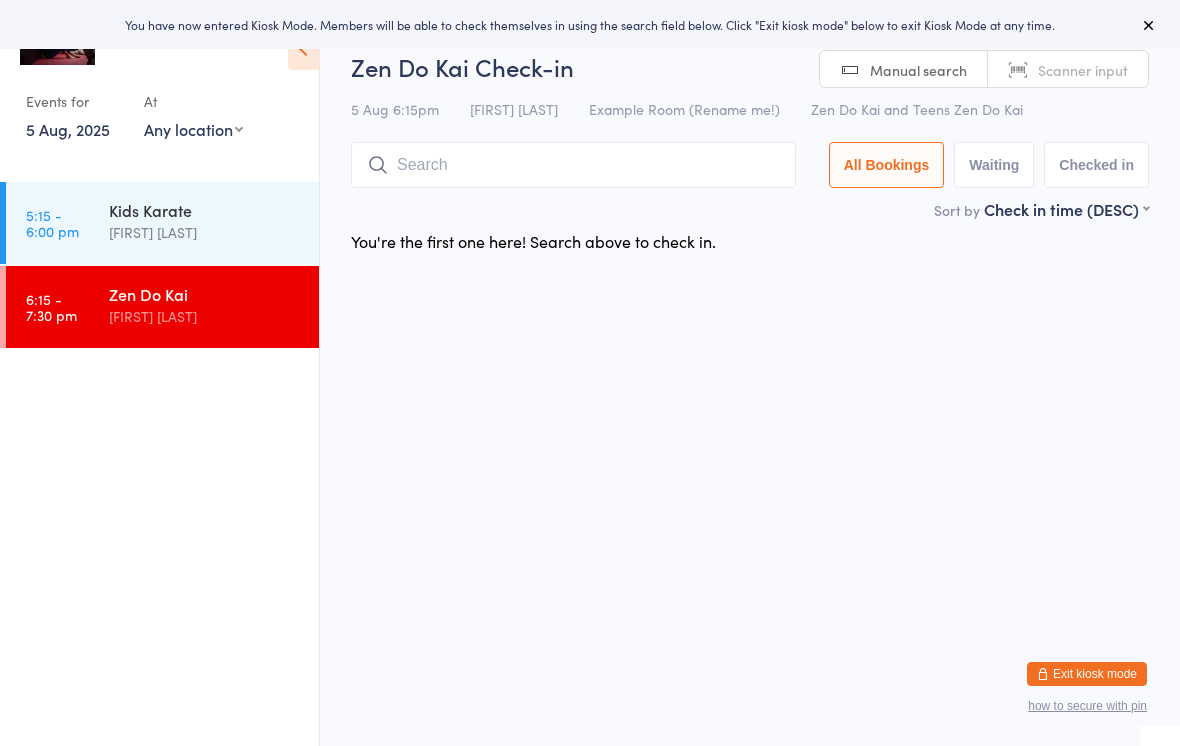 scroll, scrollTop: 0, scrollLeft: 0, axis: both 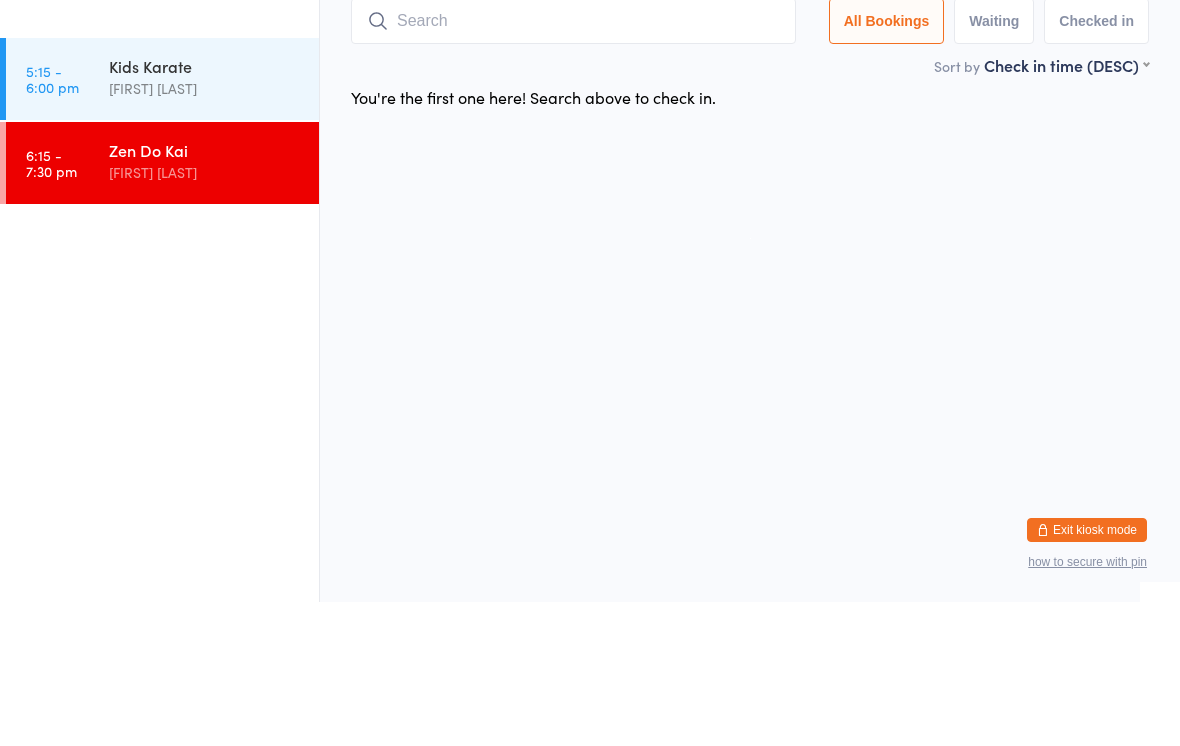 click on "[FIRST] [LAST]" at bounding box center [205, 232] 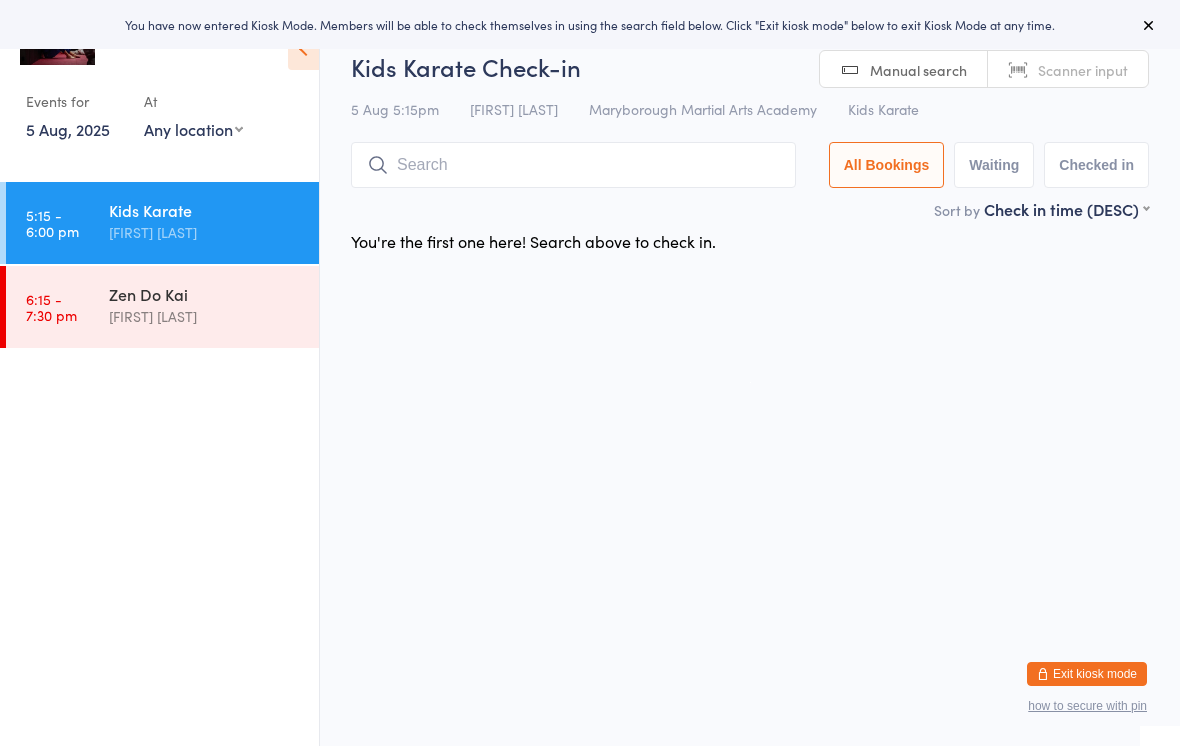click at bounding box center [573, 165] 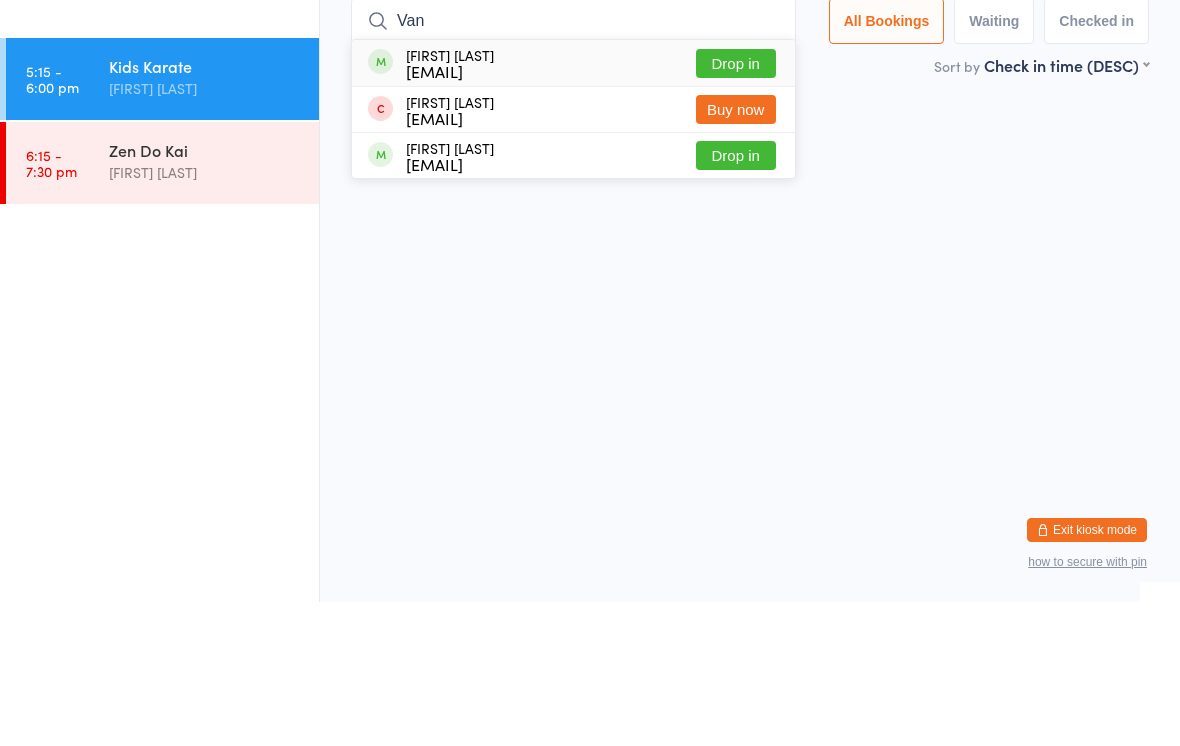 type on "Van" 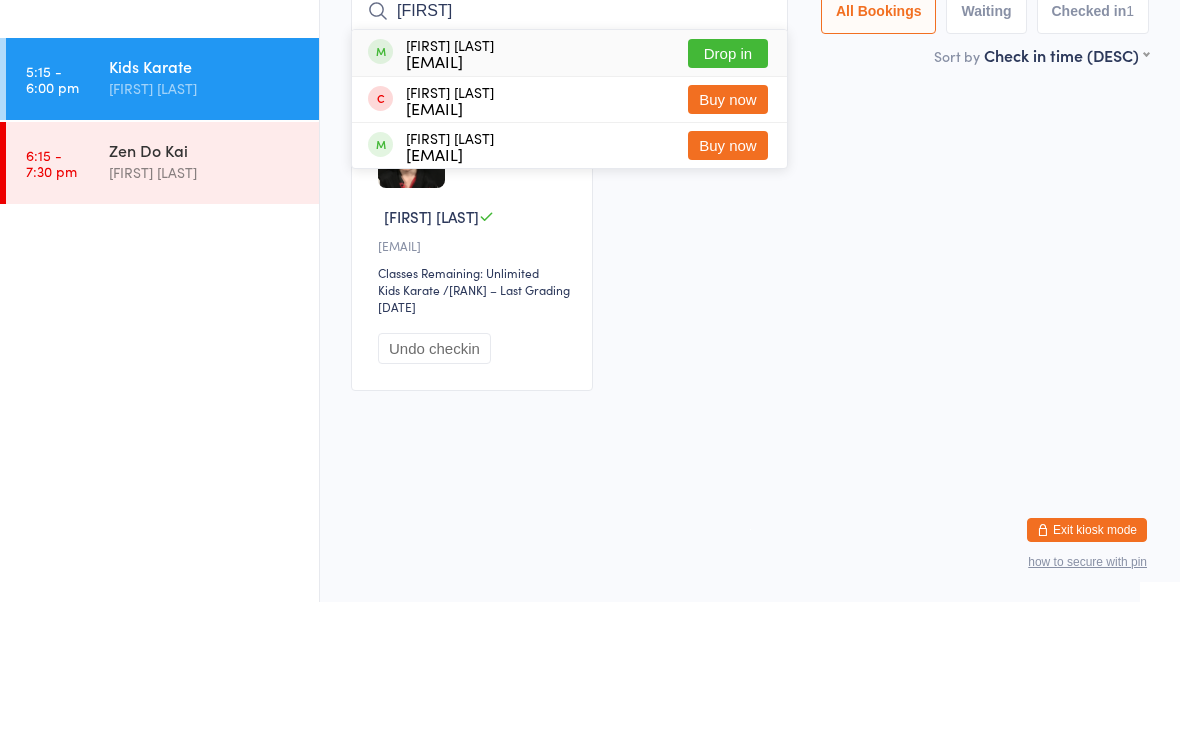 type on "[FIRST]" 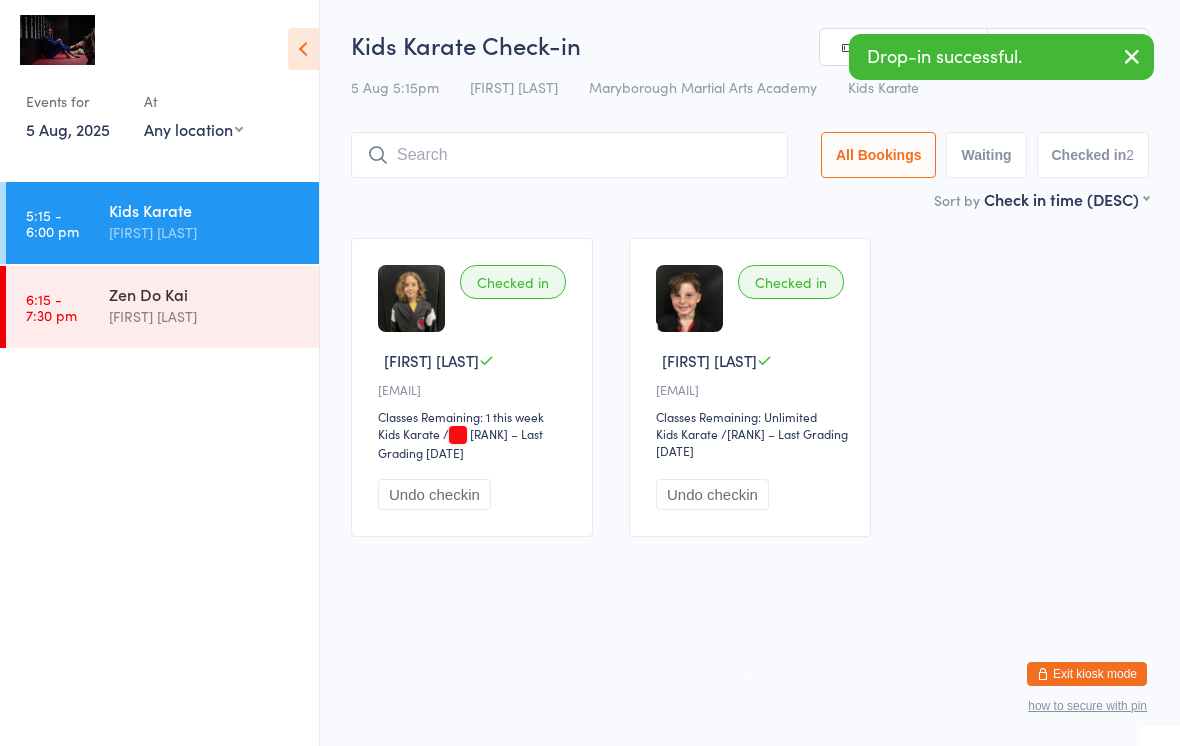 click at bounding box center (569, 155) 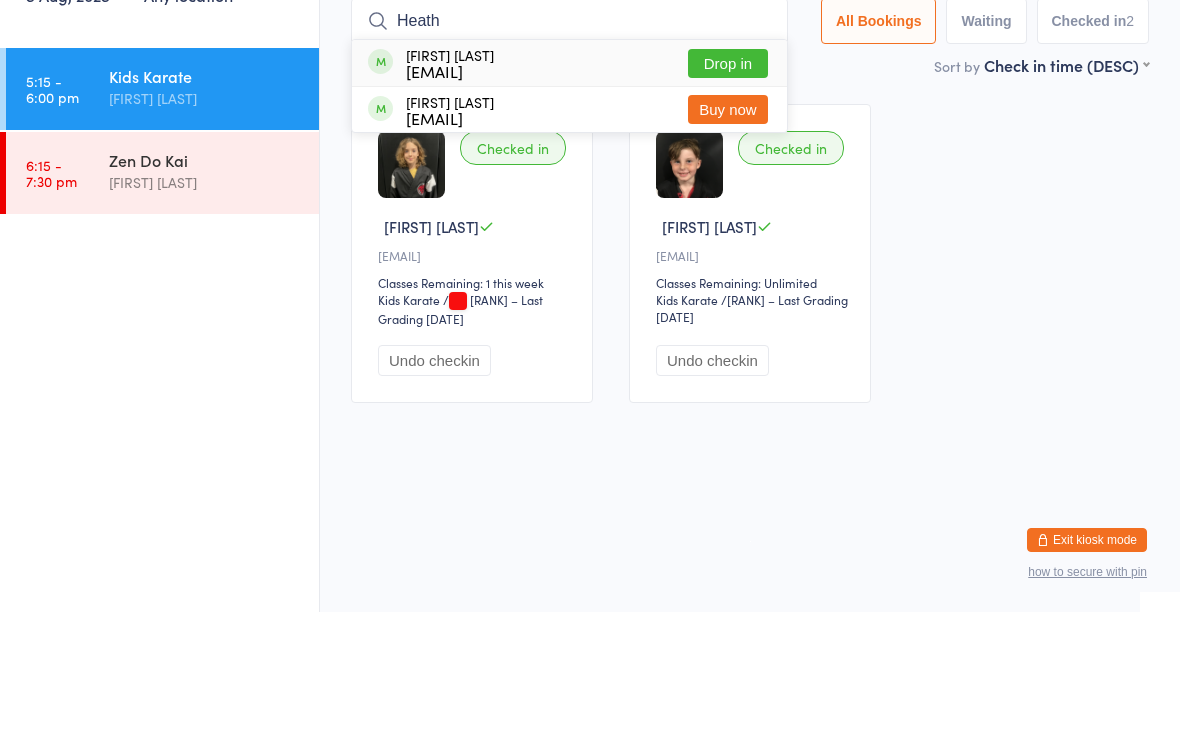 type on "Heath" 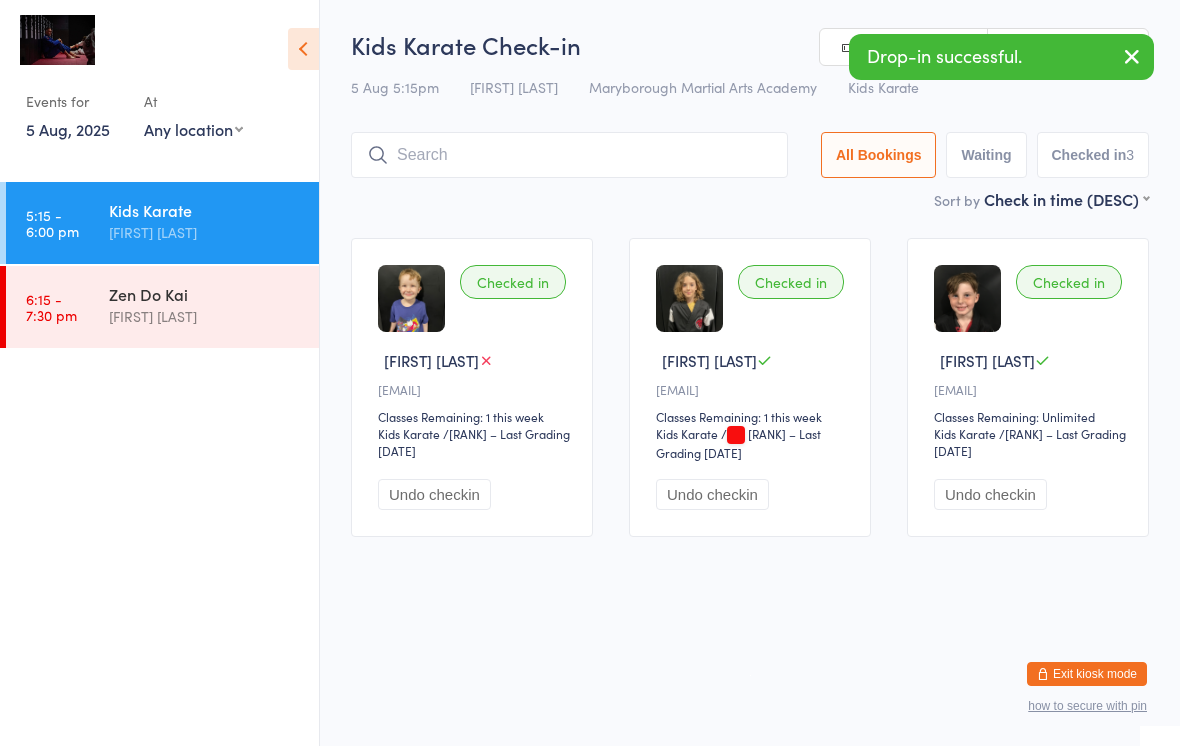 click at bounding box center (569, 155) 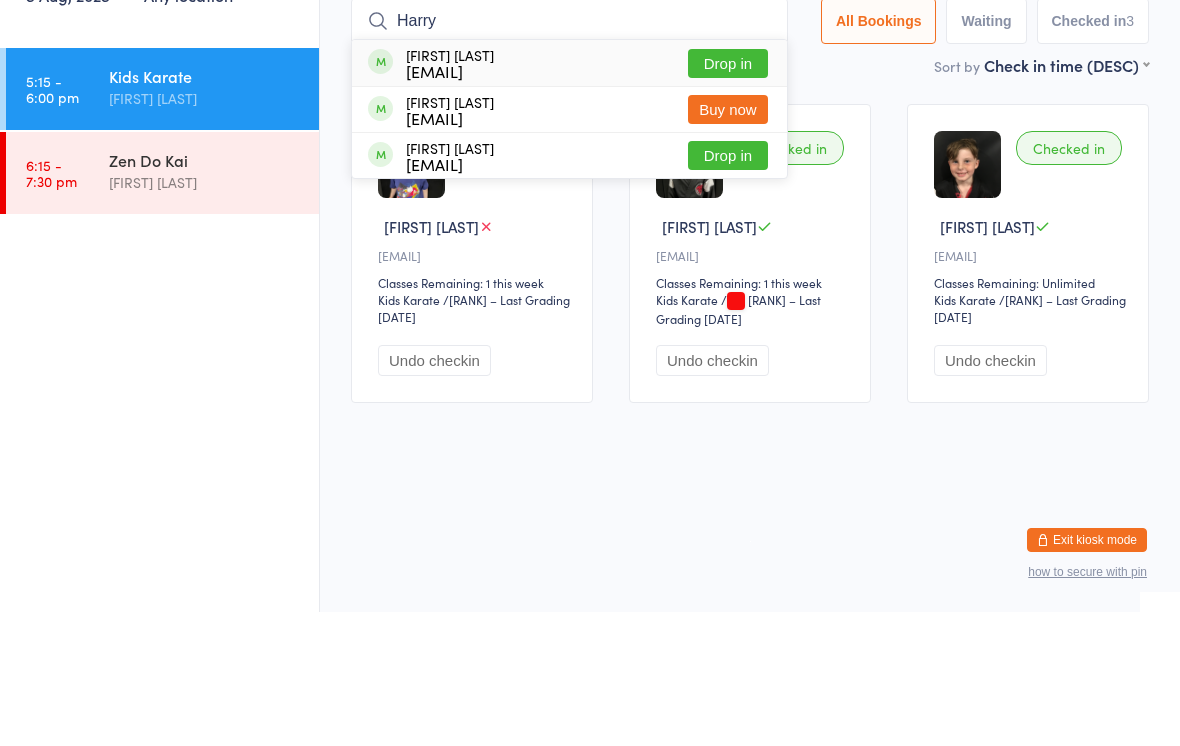 type on "Harry" 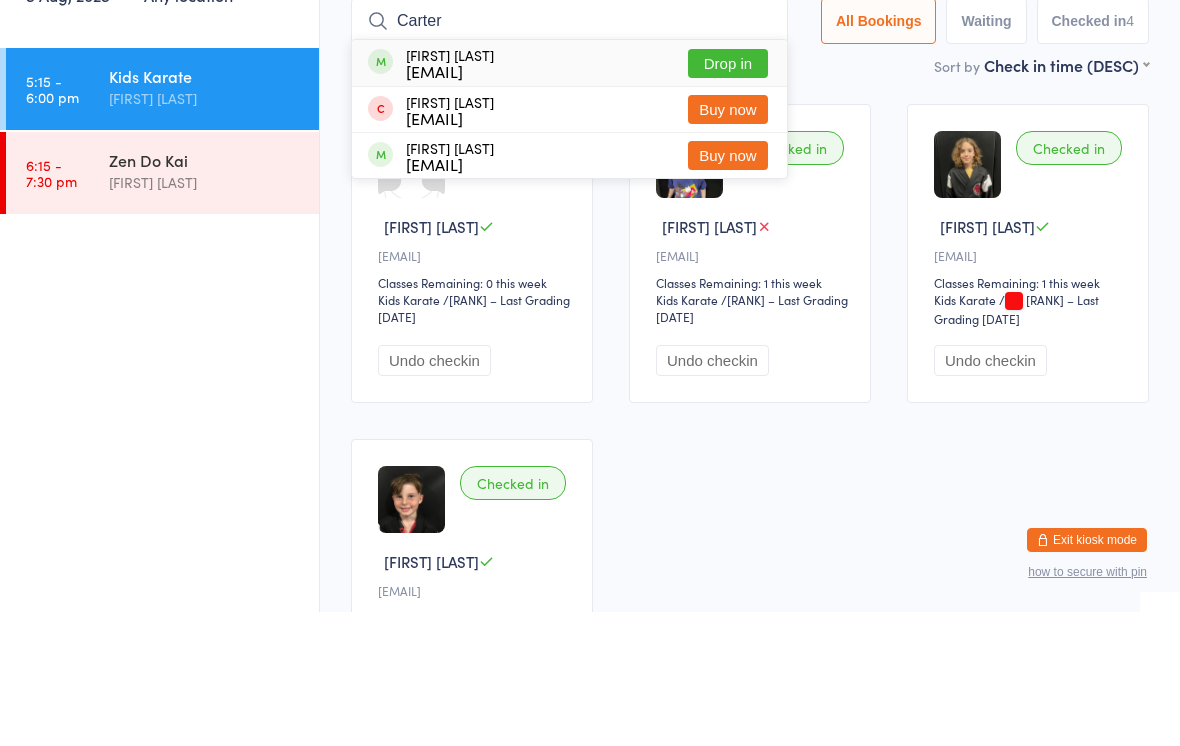 type on "Carter" 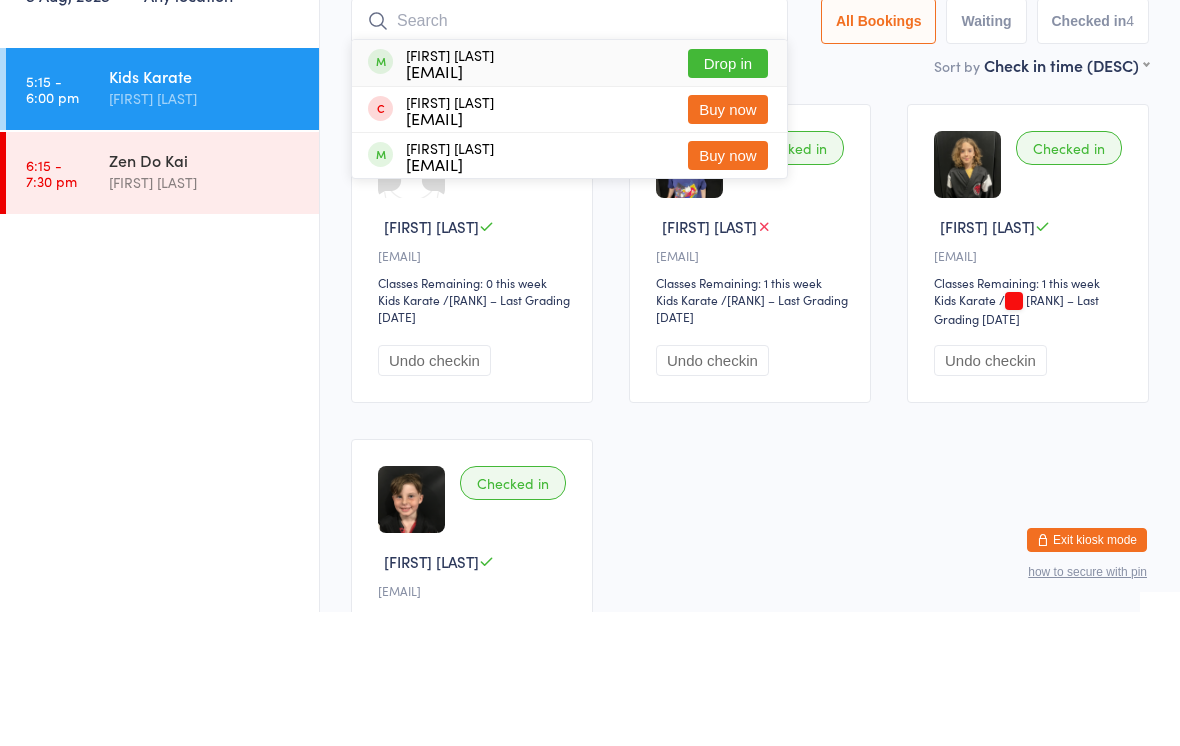 scroll, scrollTop: 134, scrollLeft: 0, axis: vertical 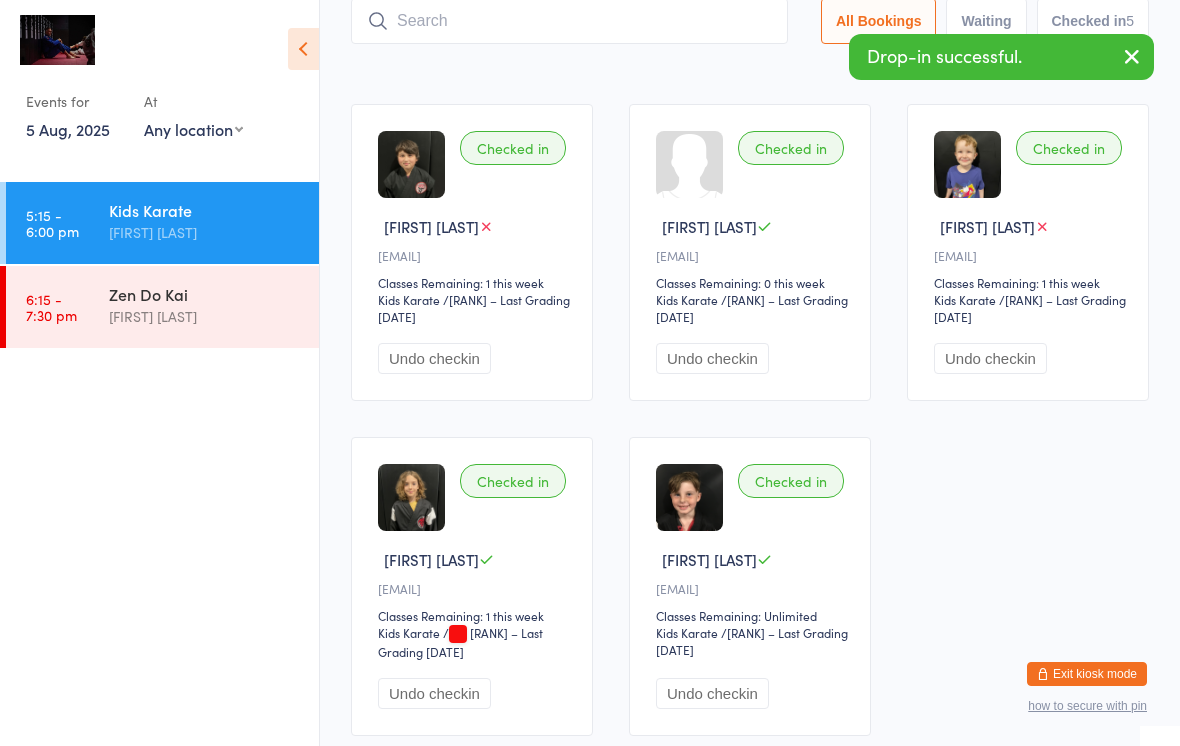 click at bounding box center (569, 21) 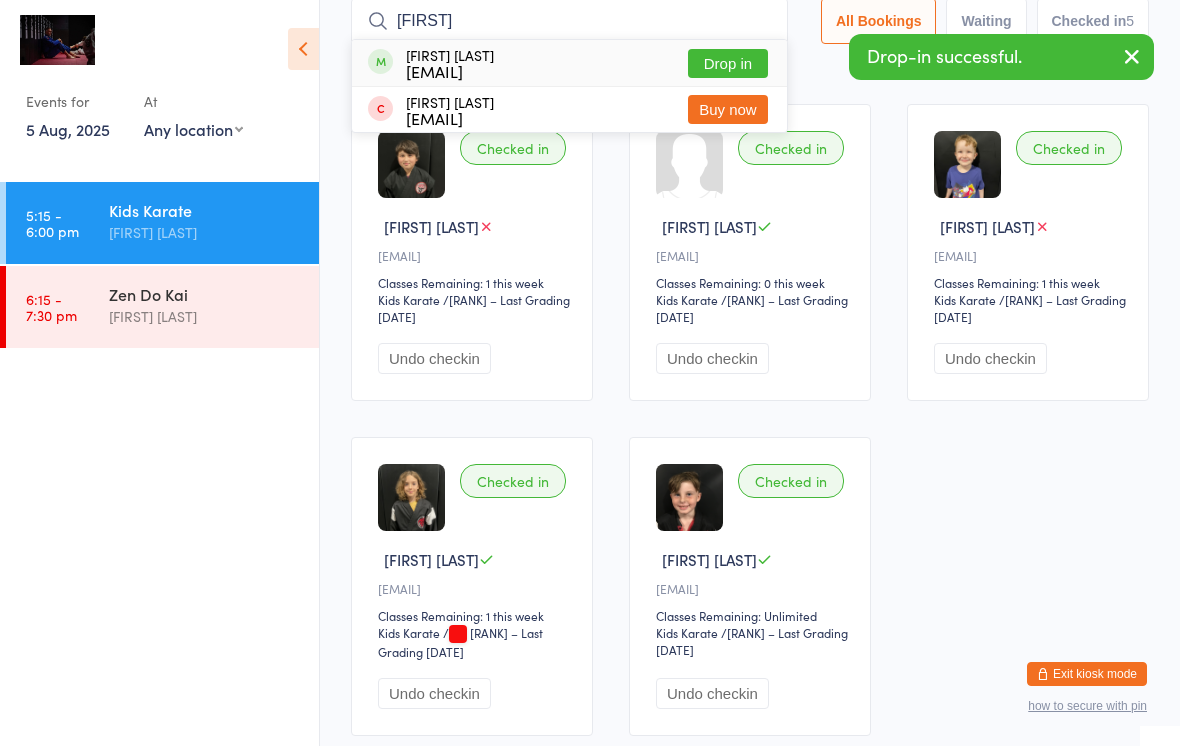 type on "[FIRST]" 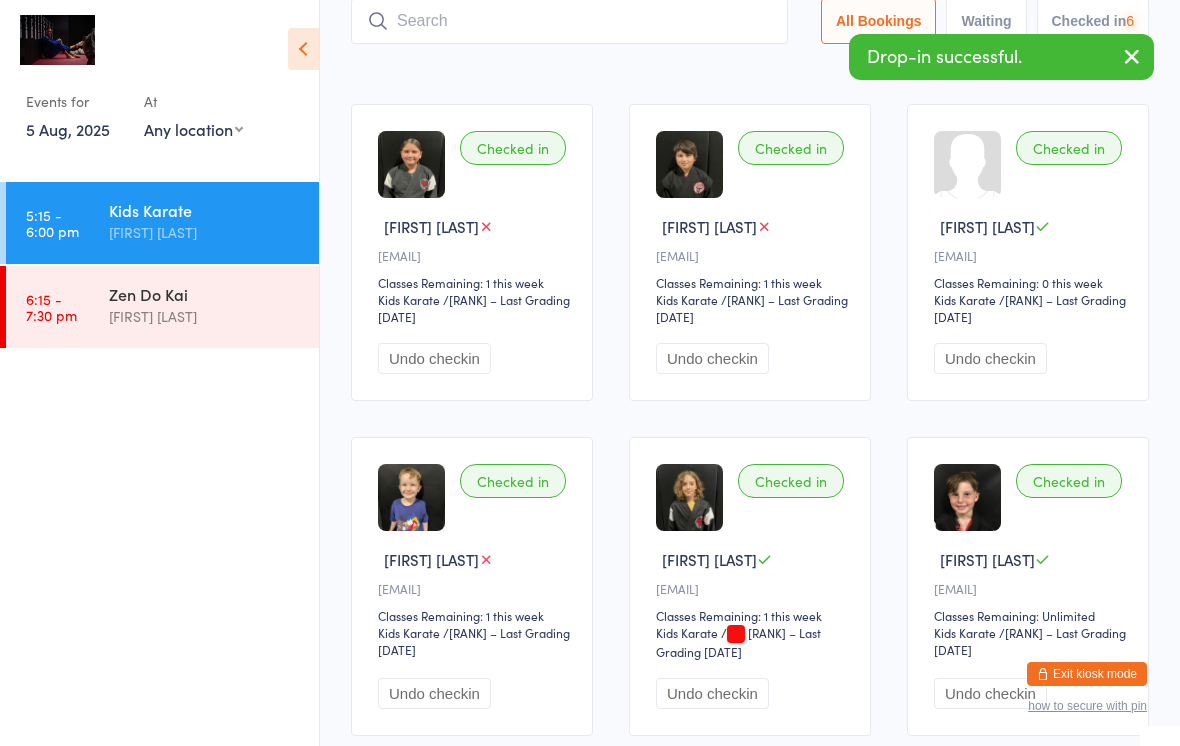 click at bounding box center [569, 21] 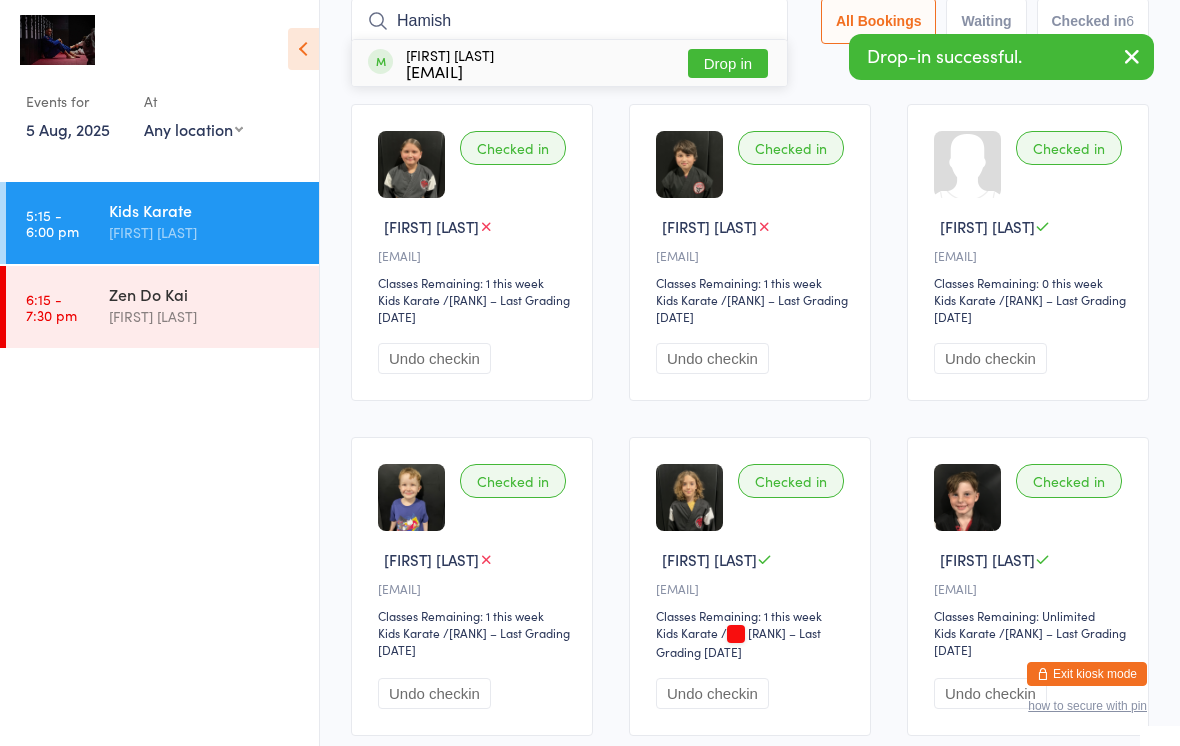 type on "Hamish" 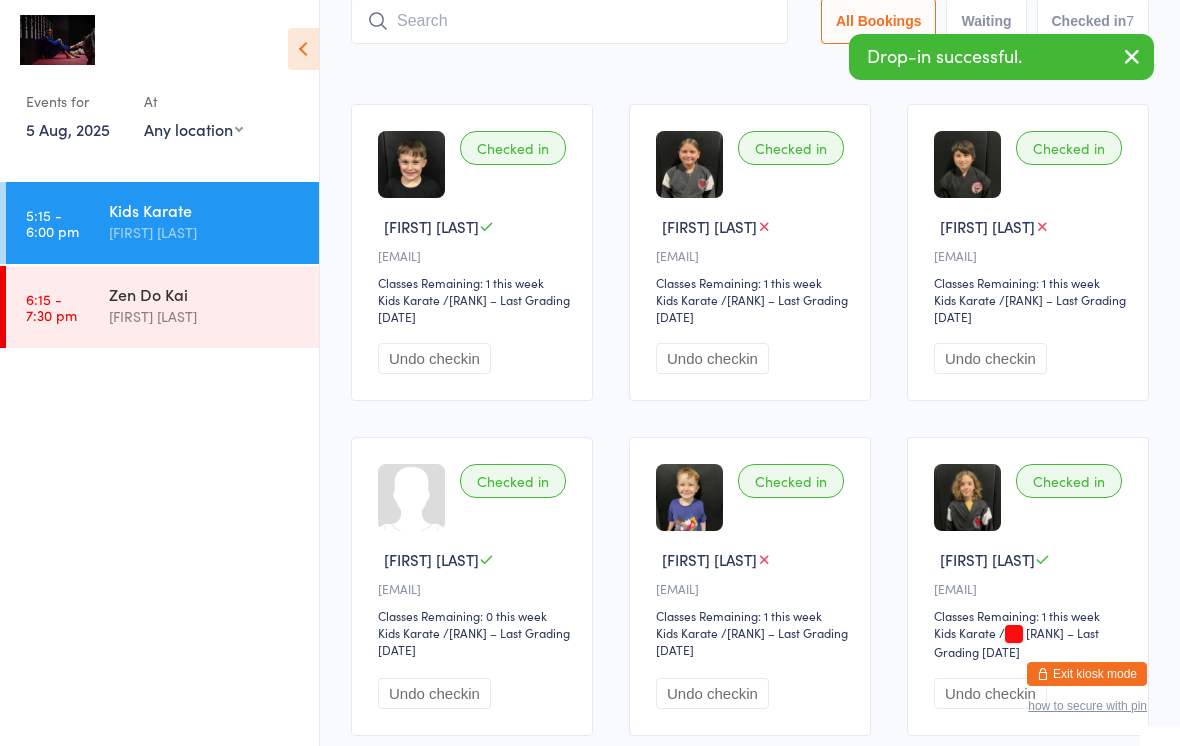 click at bounding box center [569, 21] 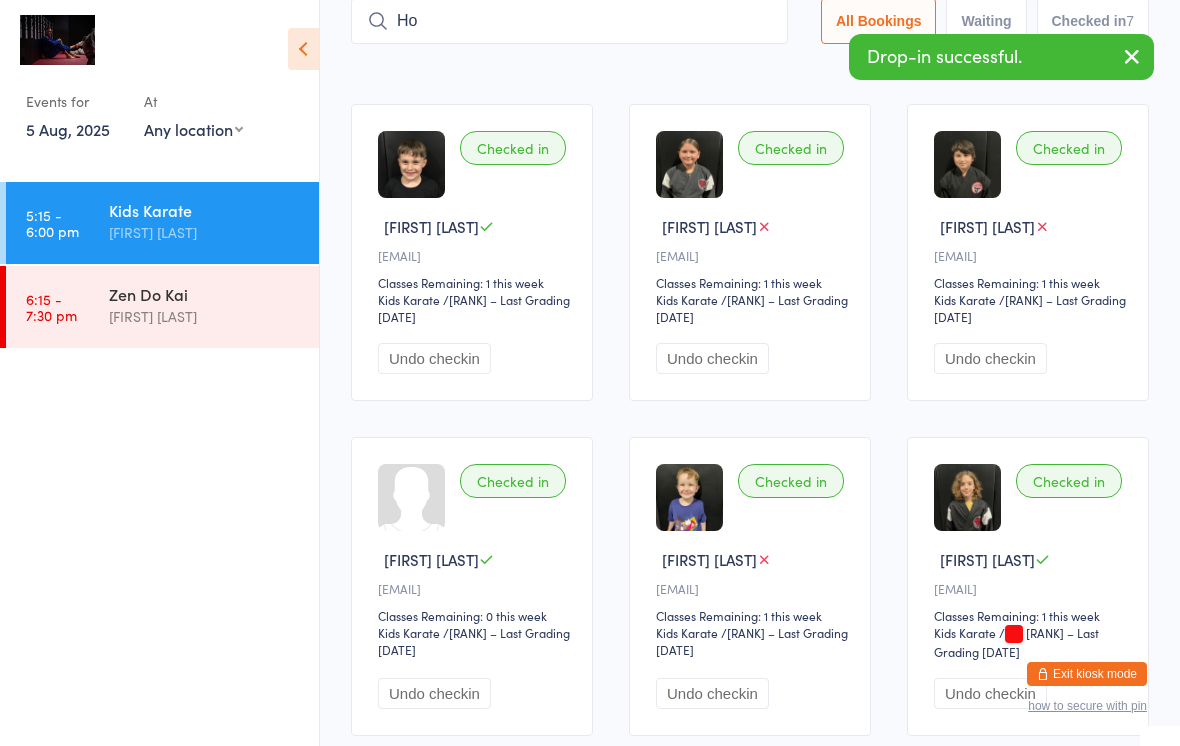 click on "/ [RANK] – Last Grading [DATE]" at bounding box center (1030, 308) 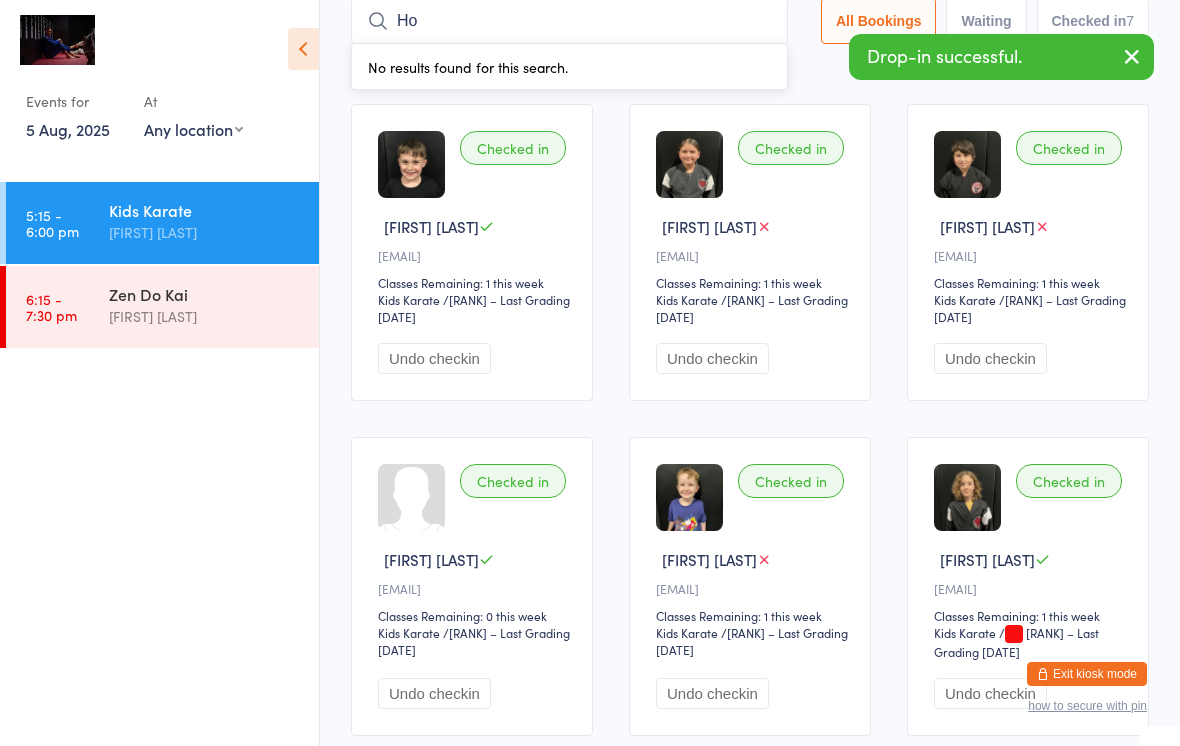 click on "Ho" at bounding box center (569, 21) 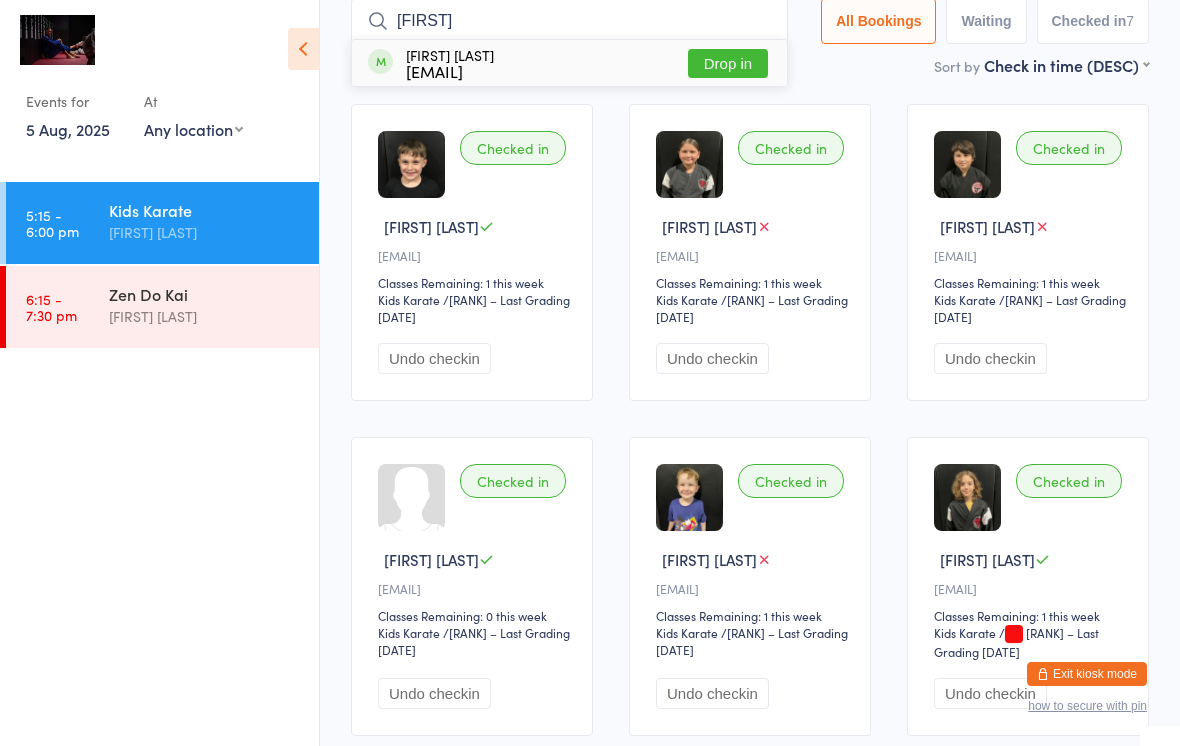 type on "[FIRST]" 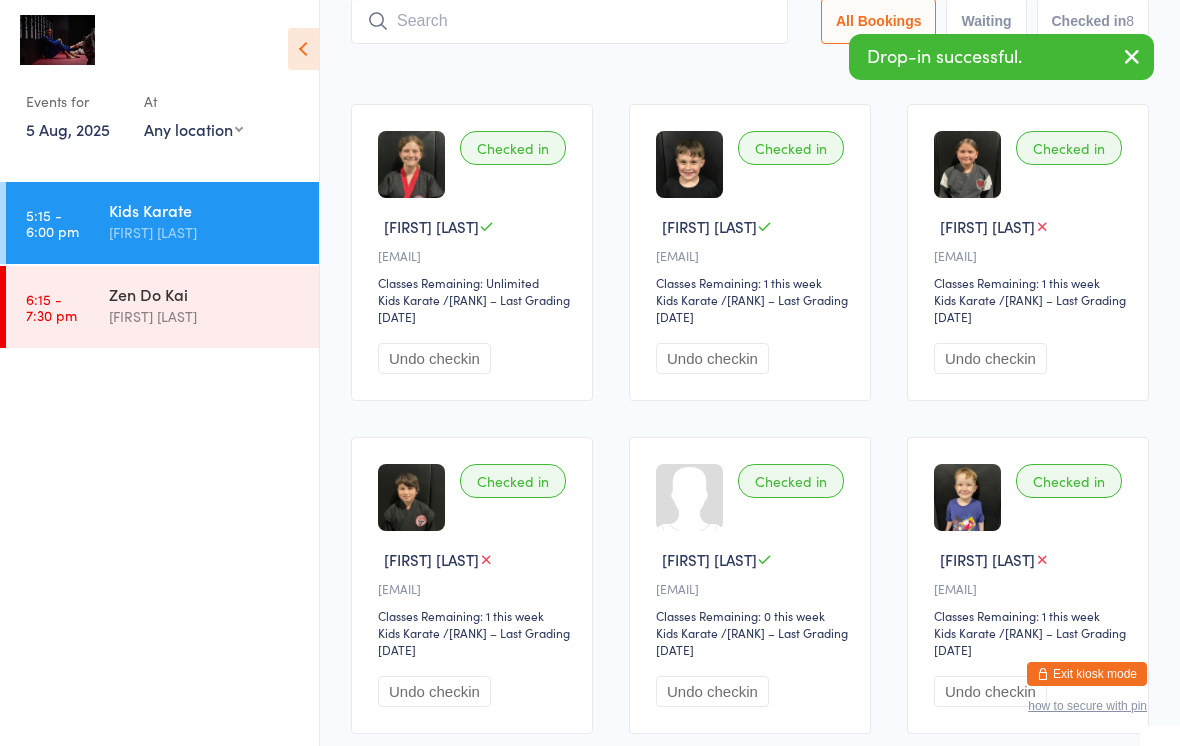 click at bounding box center (569, 21) 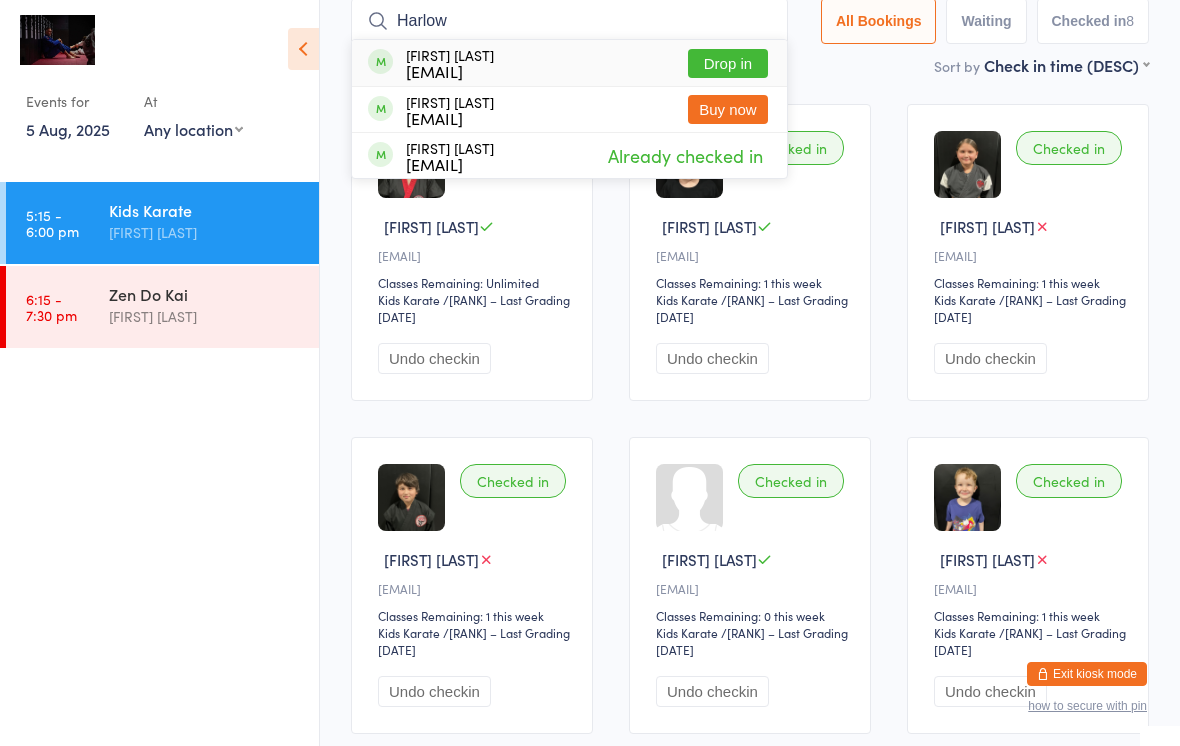 type on "Harlow" 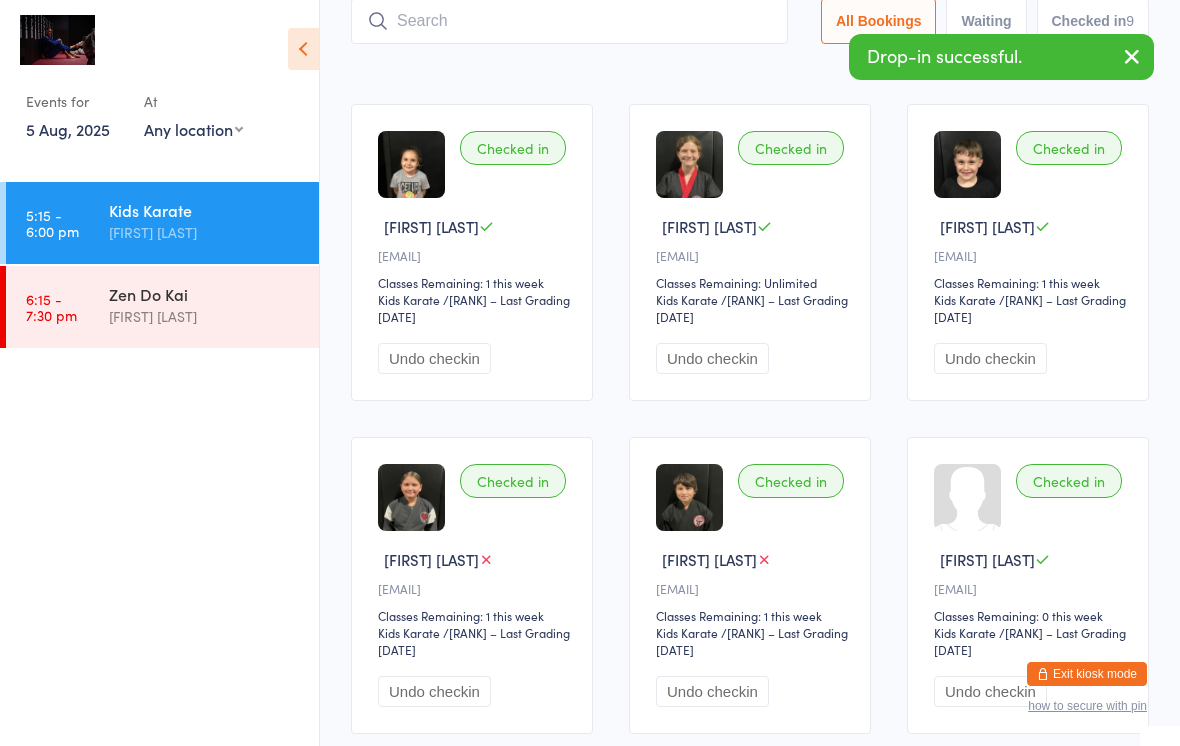 click at bounding box center (569, 21) 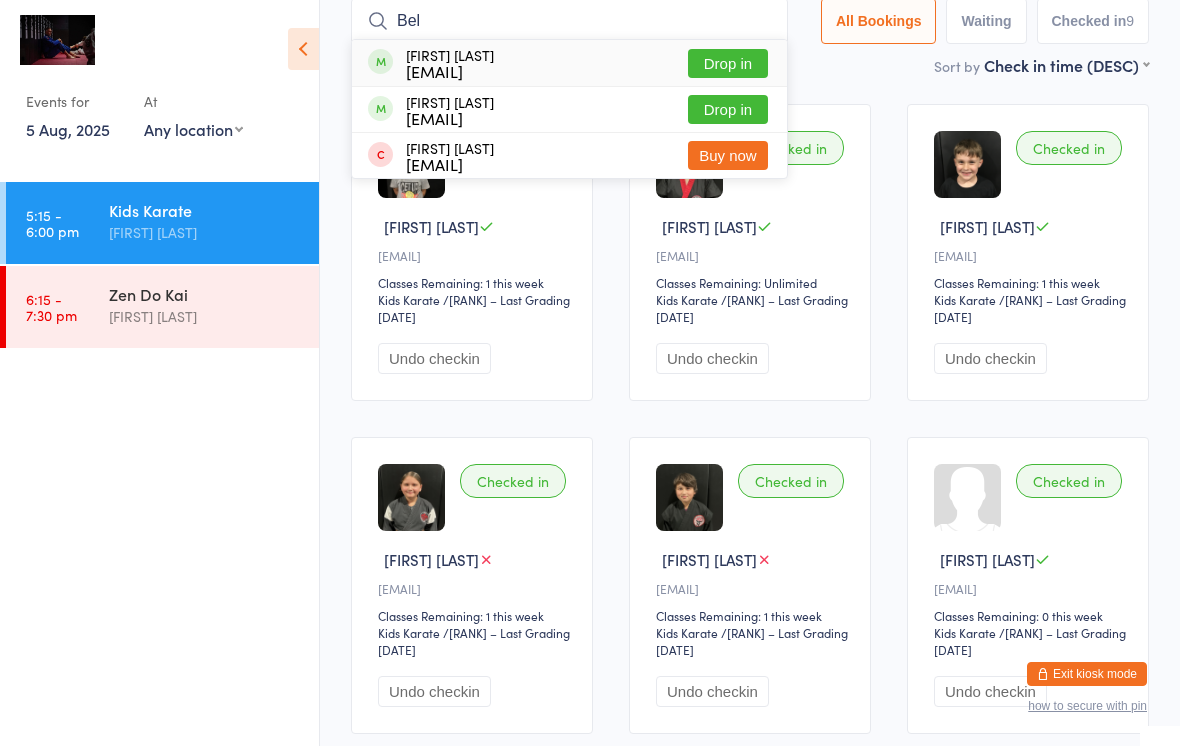 type on "Bel" 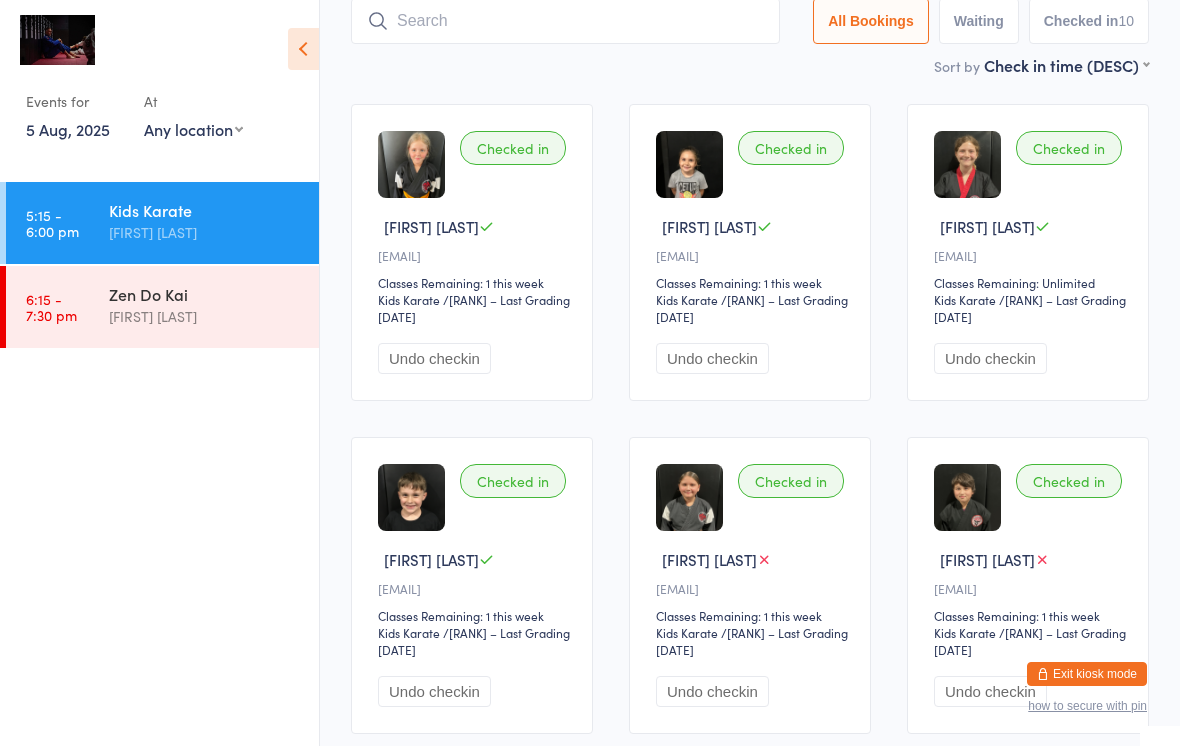 click at bounding box center (565, 21) 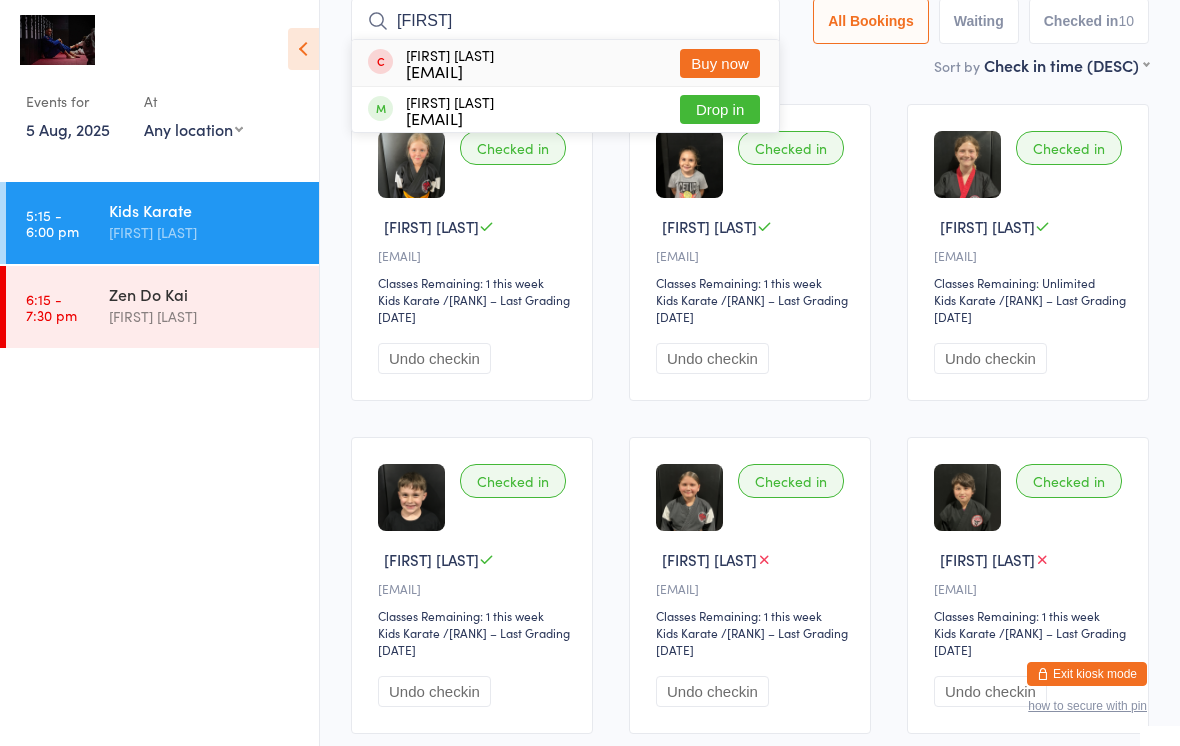 type on "[FIRST]" 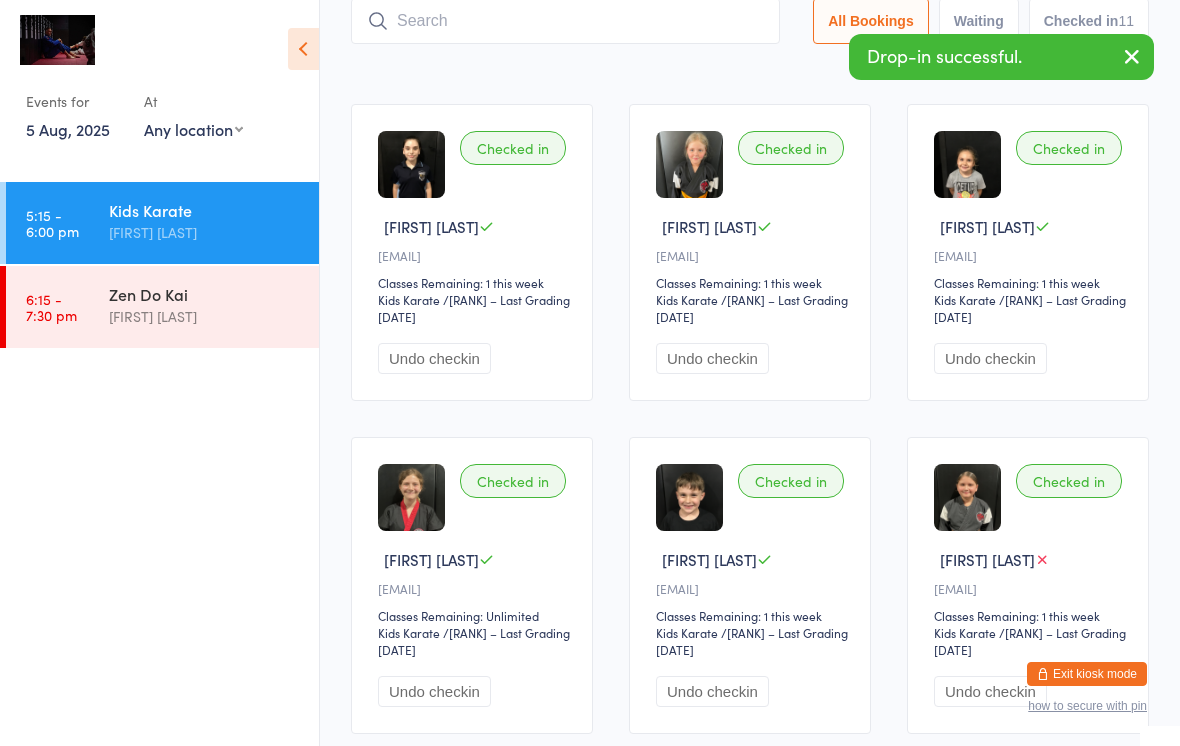 click at bounding box center [565, 21] 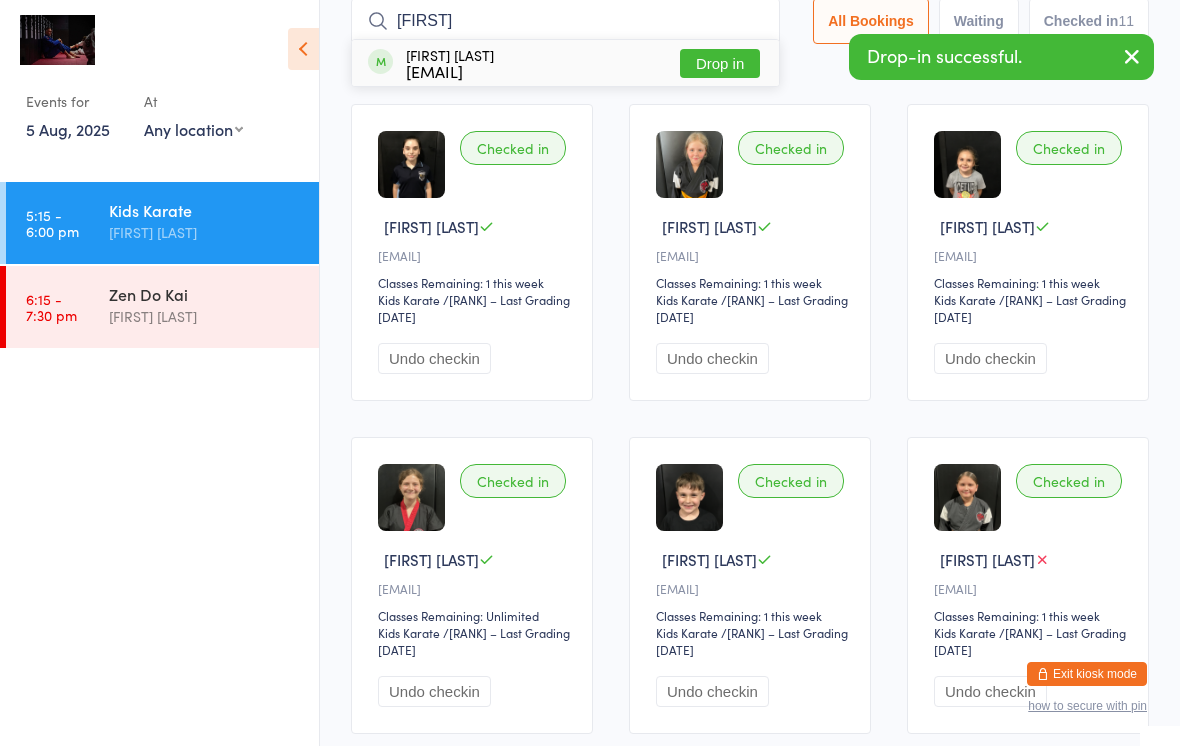 type on "[FIRST]" 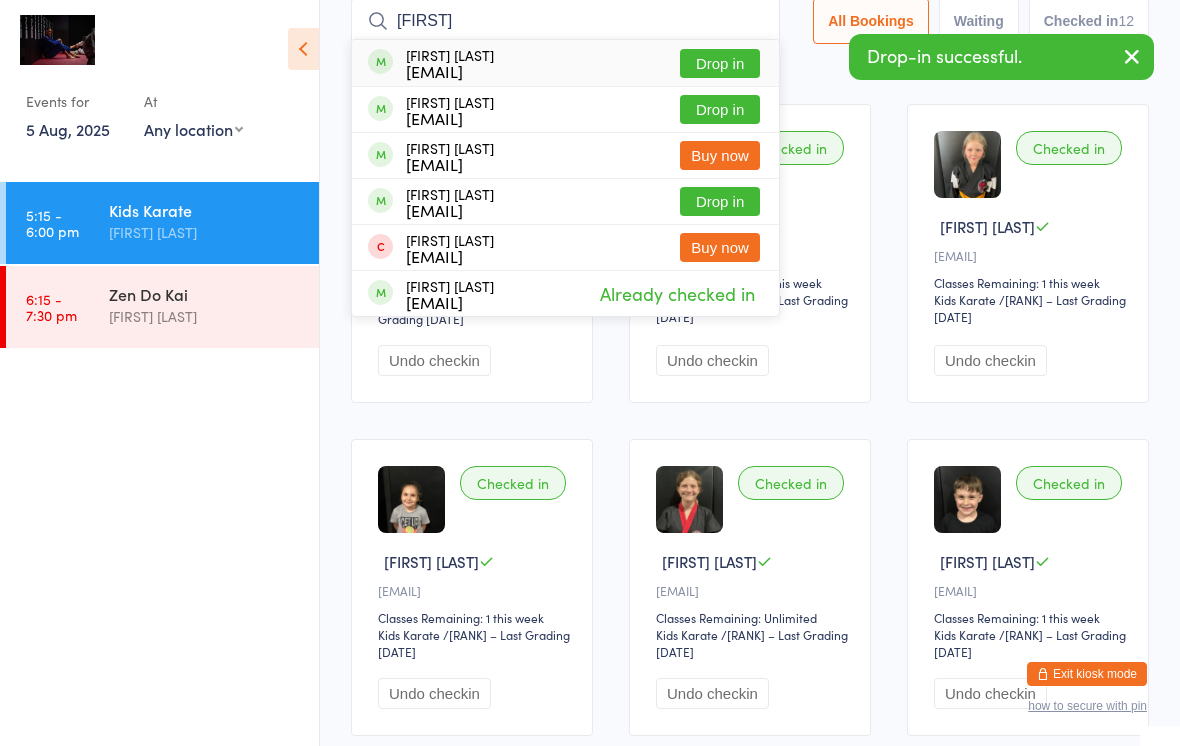 type on "[FIRST]" 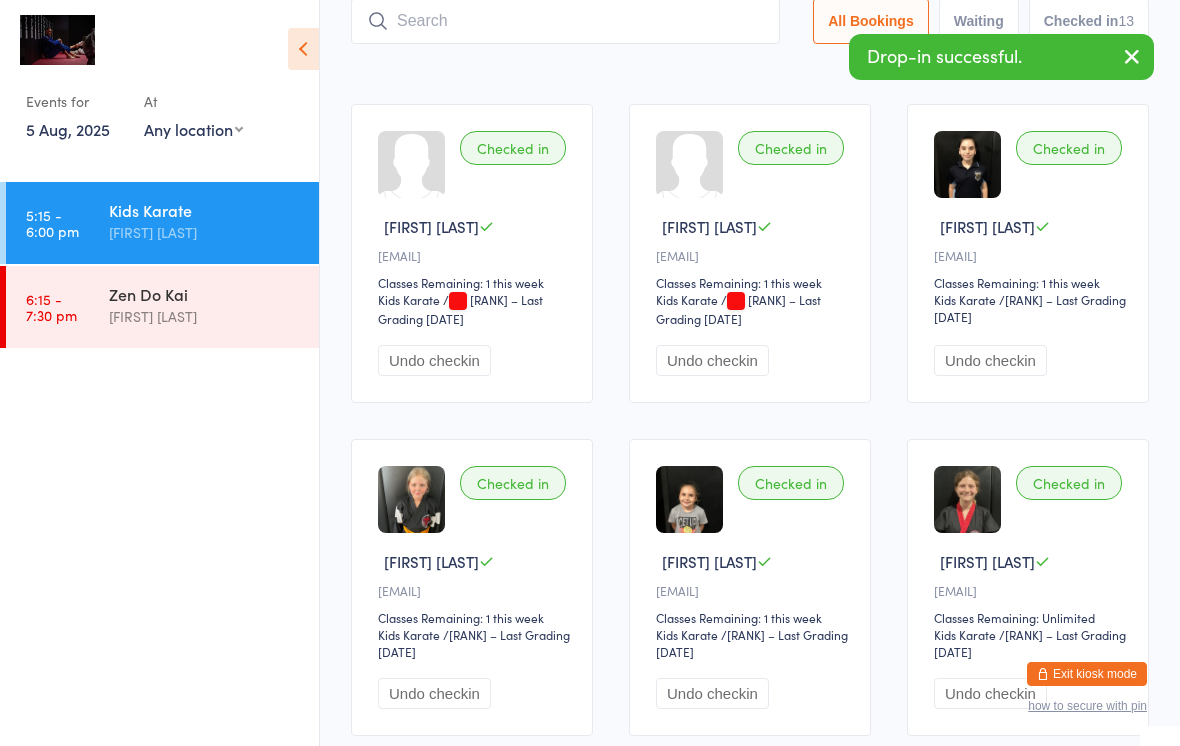 click at bounding box center [565, 21] 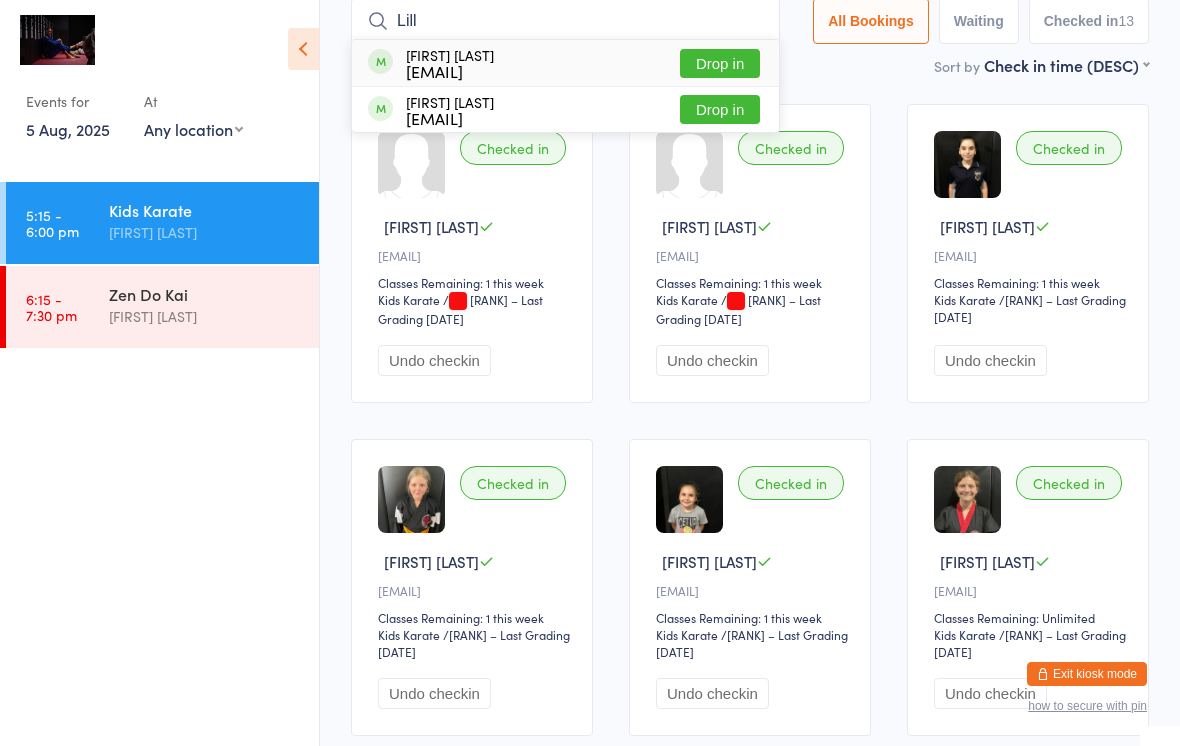 type on "Lill" 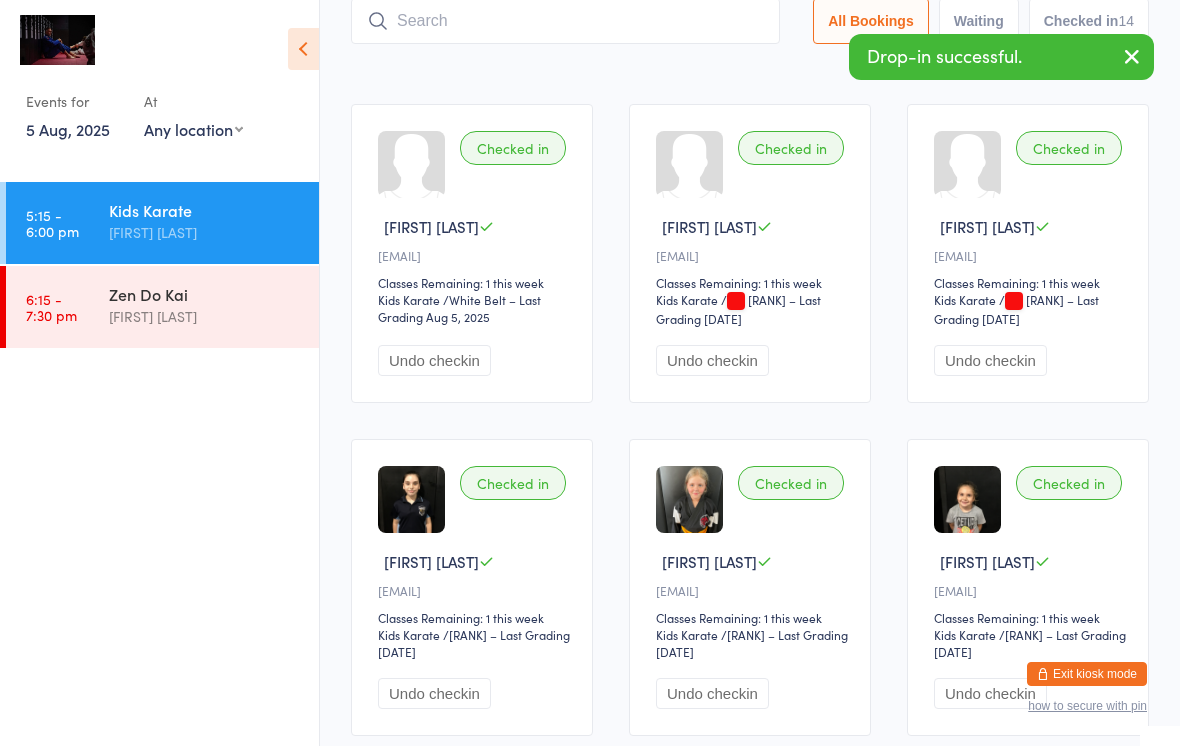 click at bounding box center [565, 21] 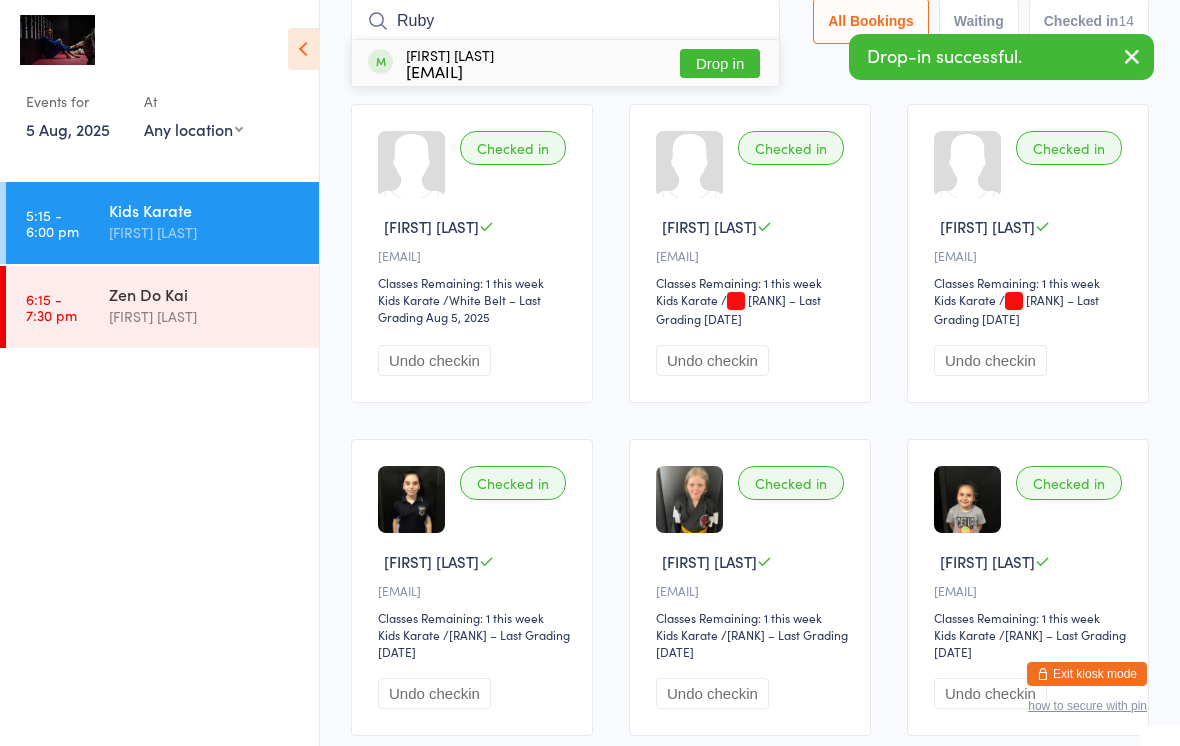 type on "Ruby" 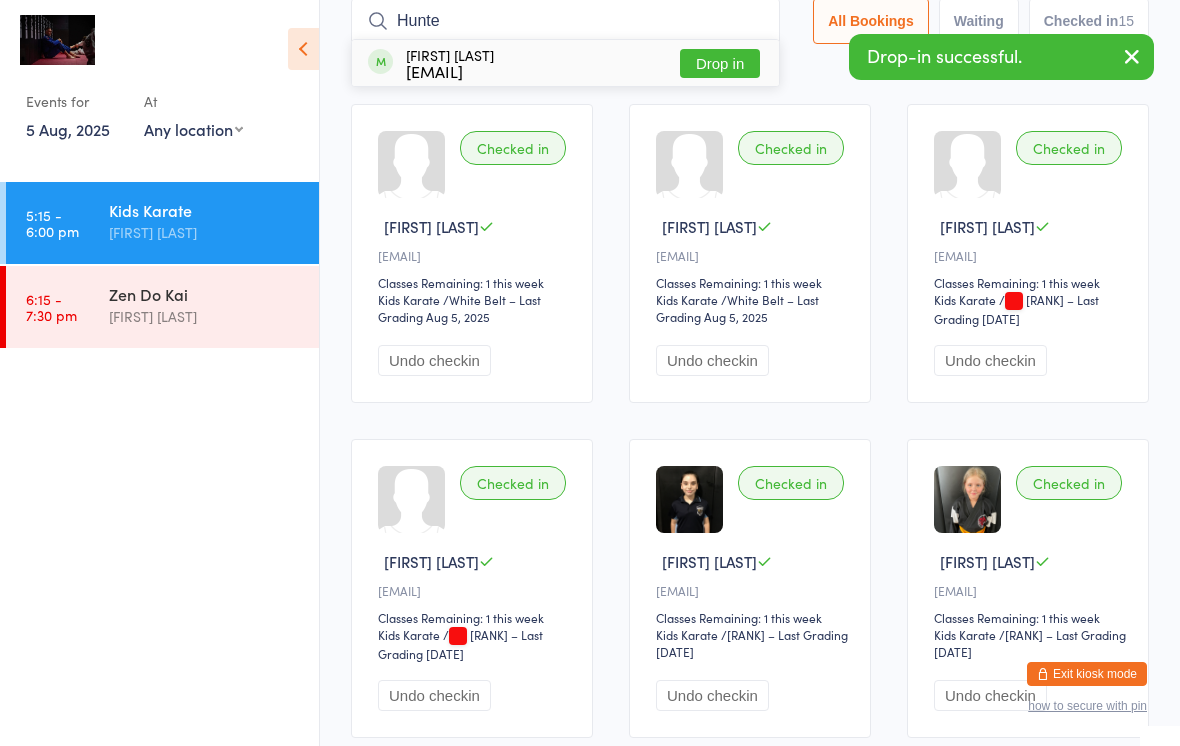 type on "Hunte" 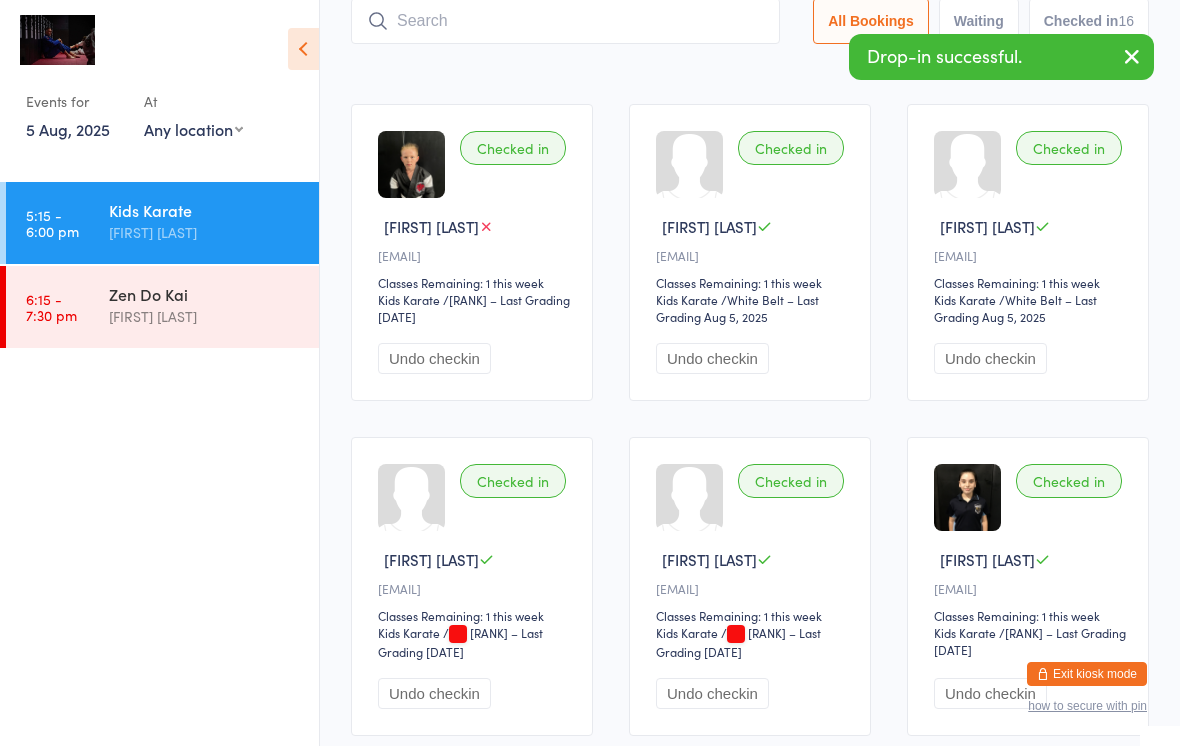 click at bounding box center (565, 21) 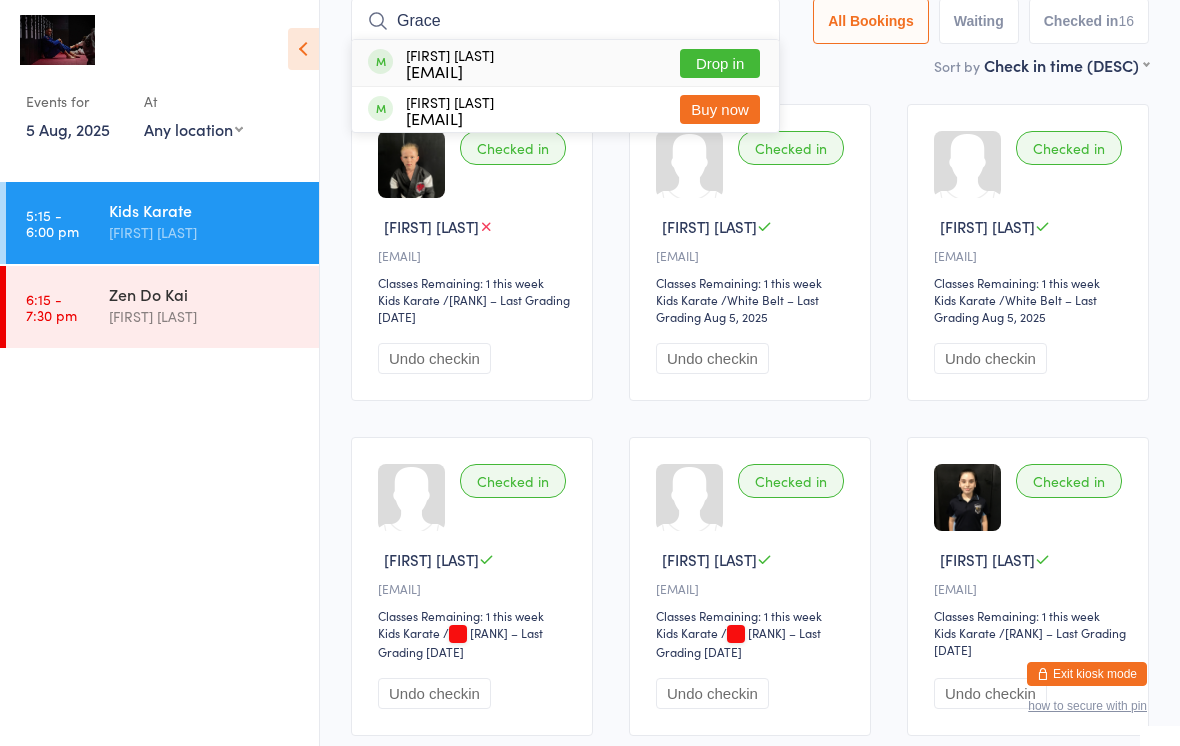 type on "Grace" 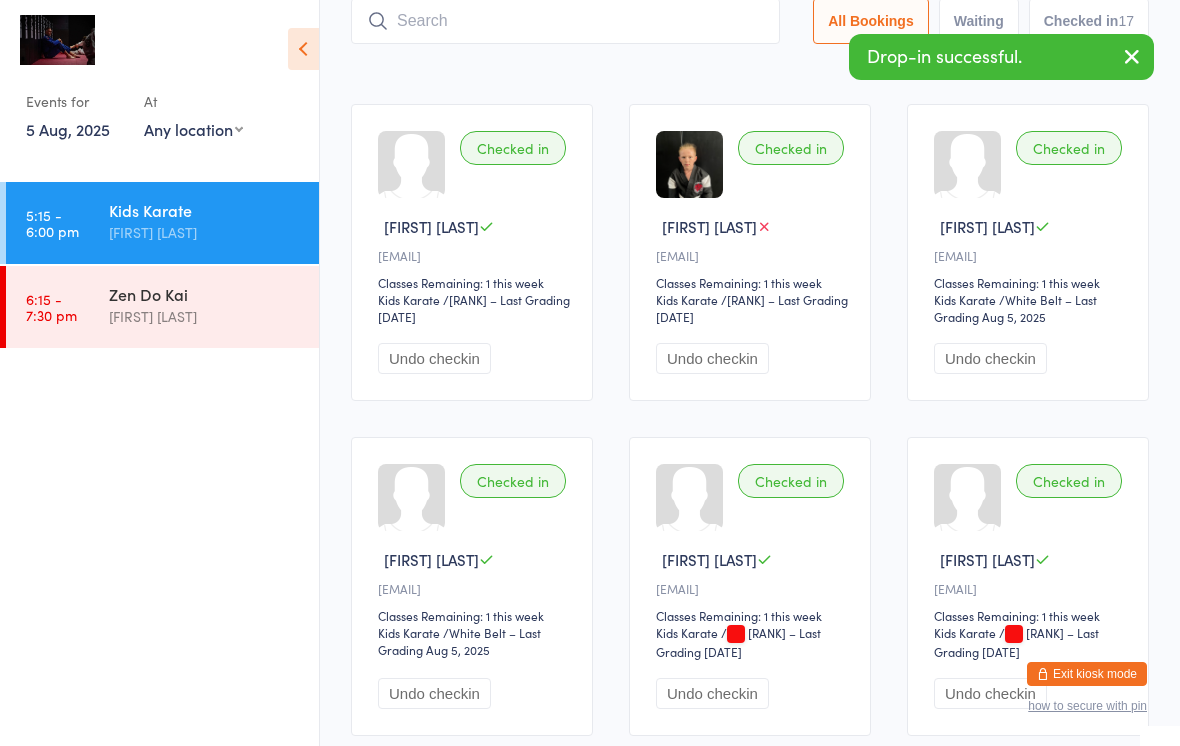 click at bounding box center (565, 21) 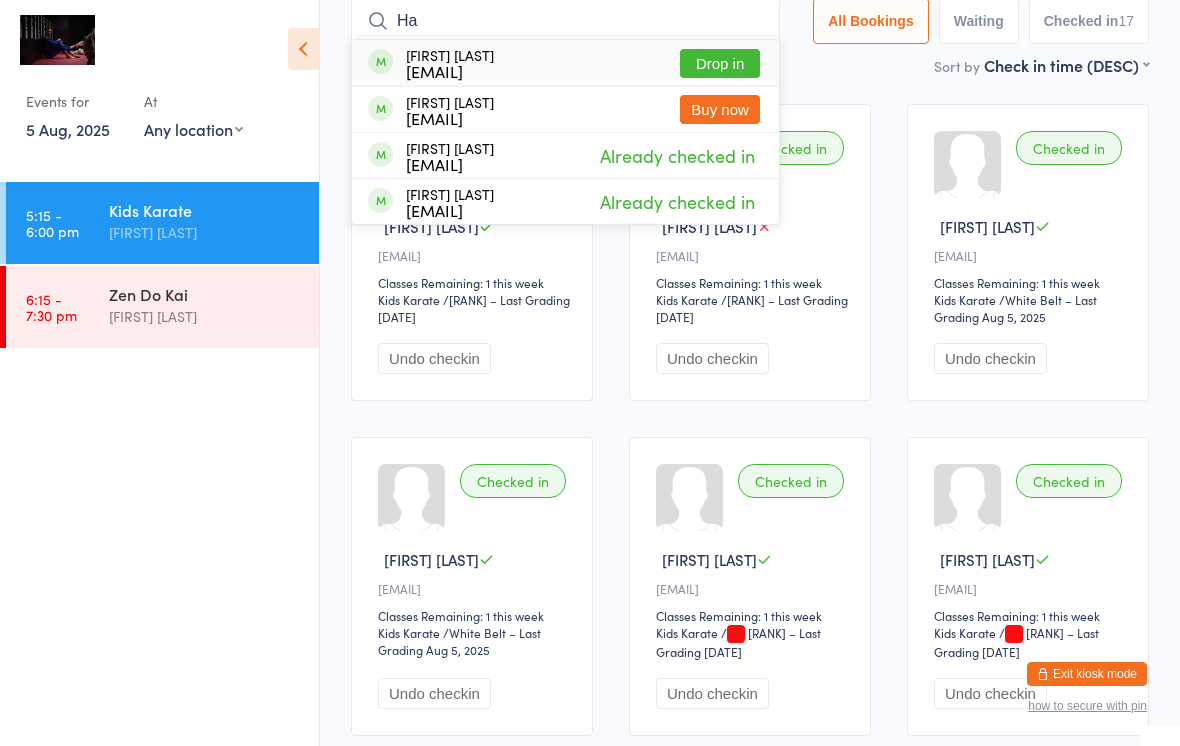 type on "H" 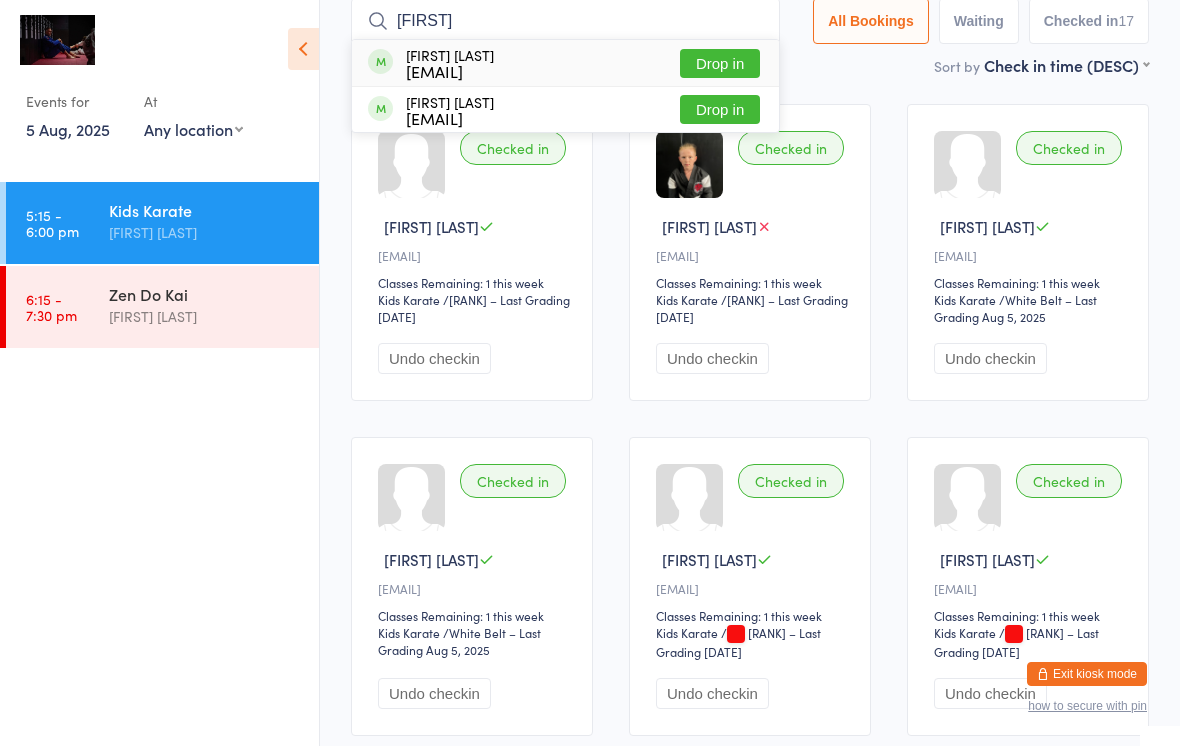 type on "[FIRST]" 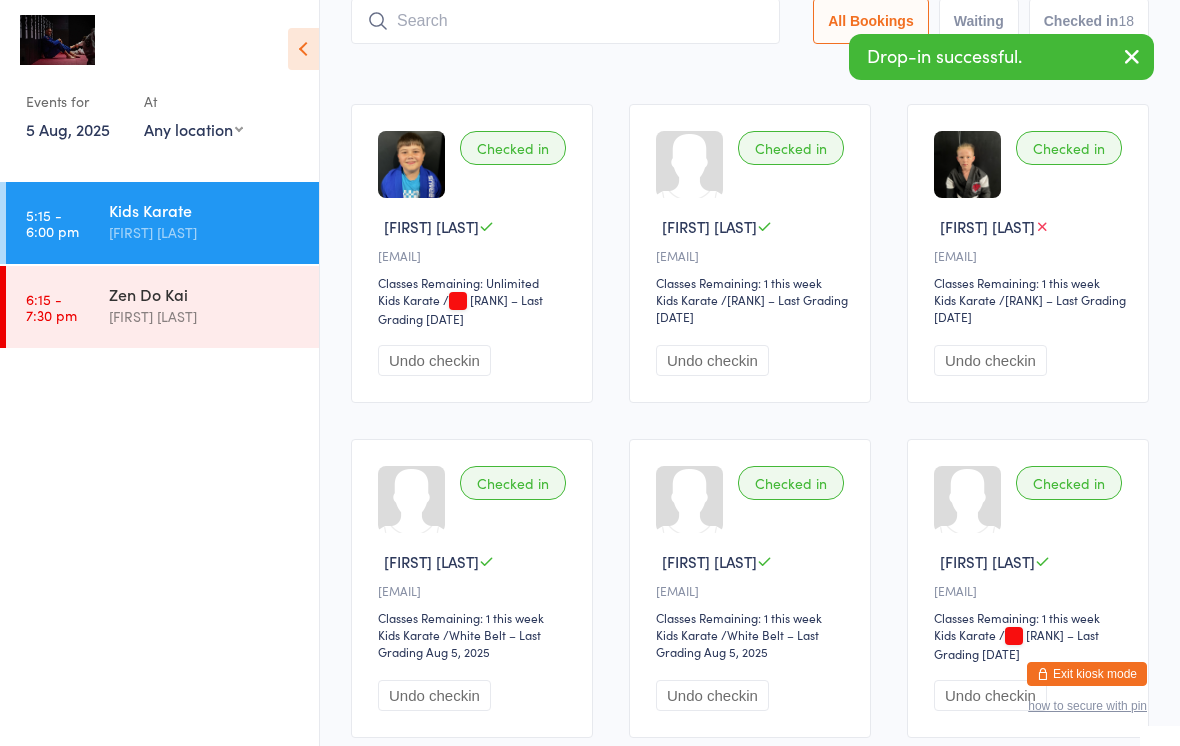 click at bounding box center (565, 21) 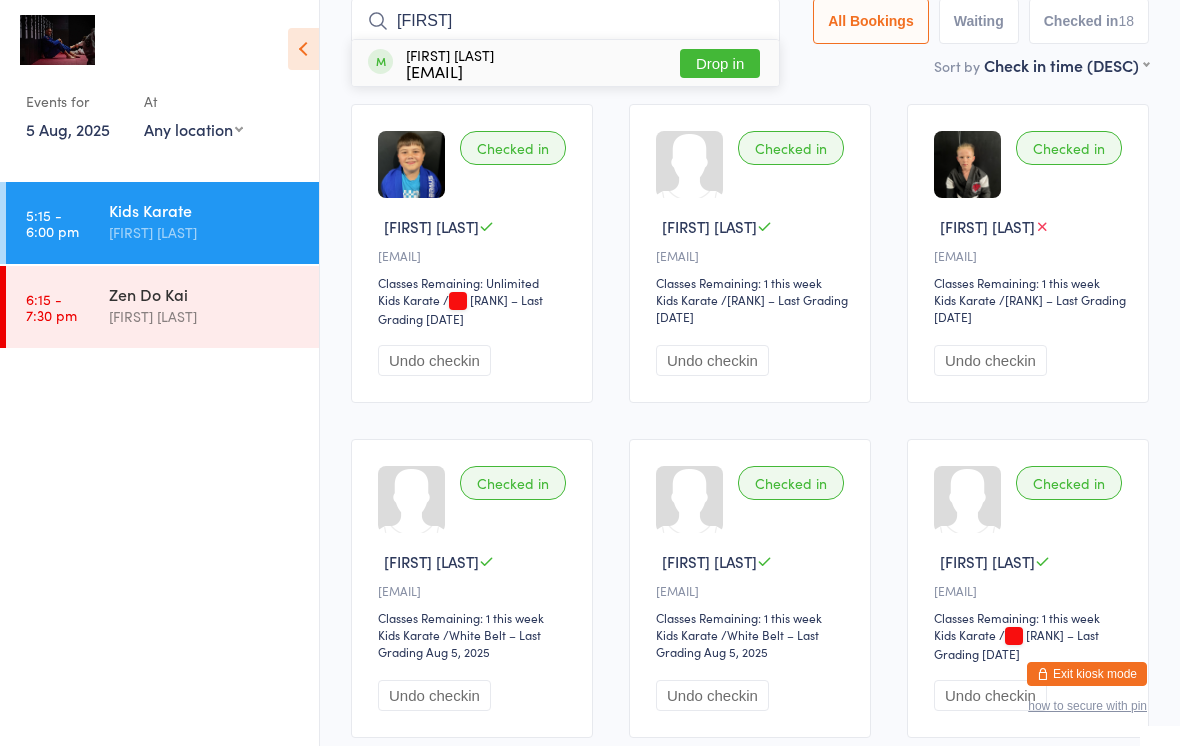 type on "[FIRST]" 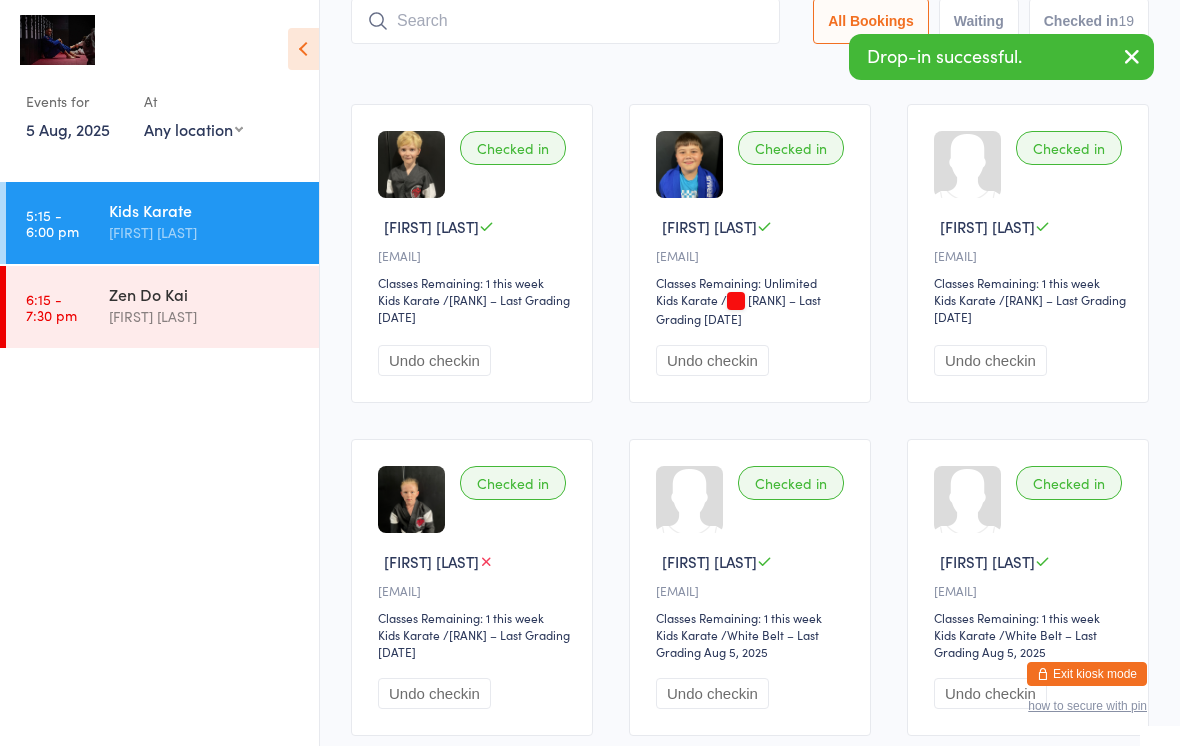 click at bounding box center [565, 21] 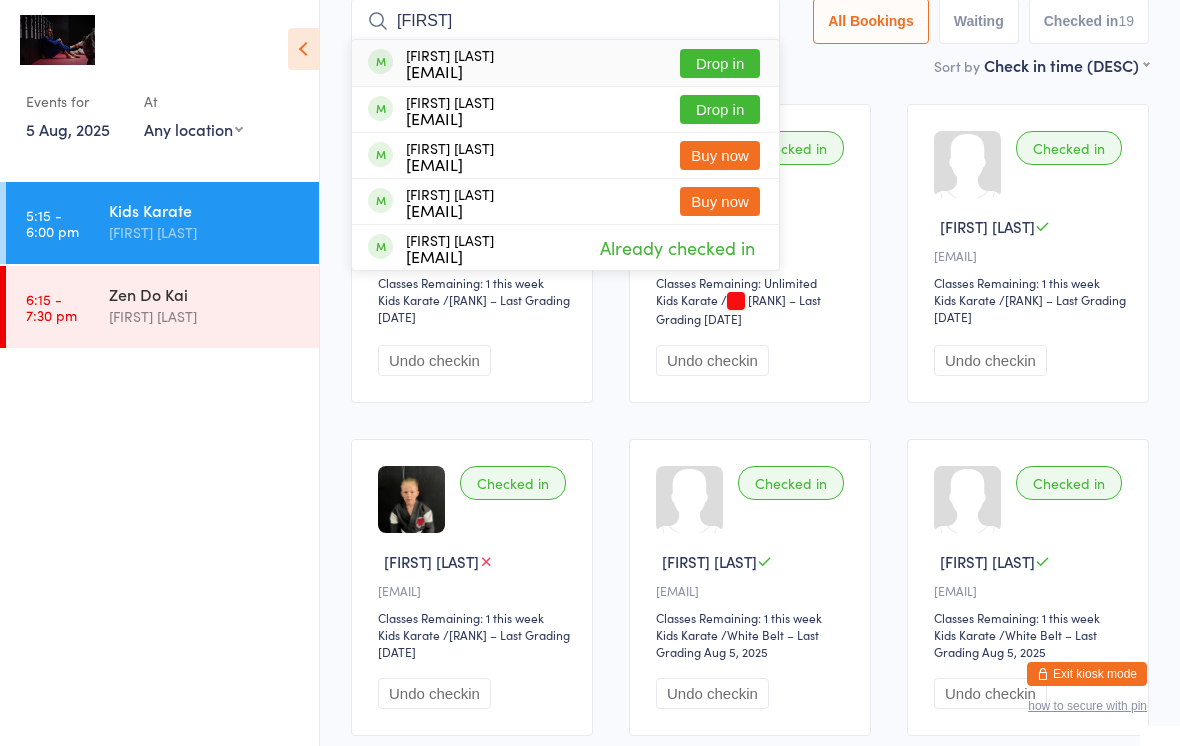 type on "[FIRST]" 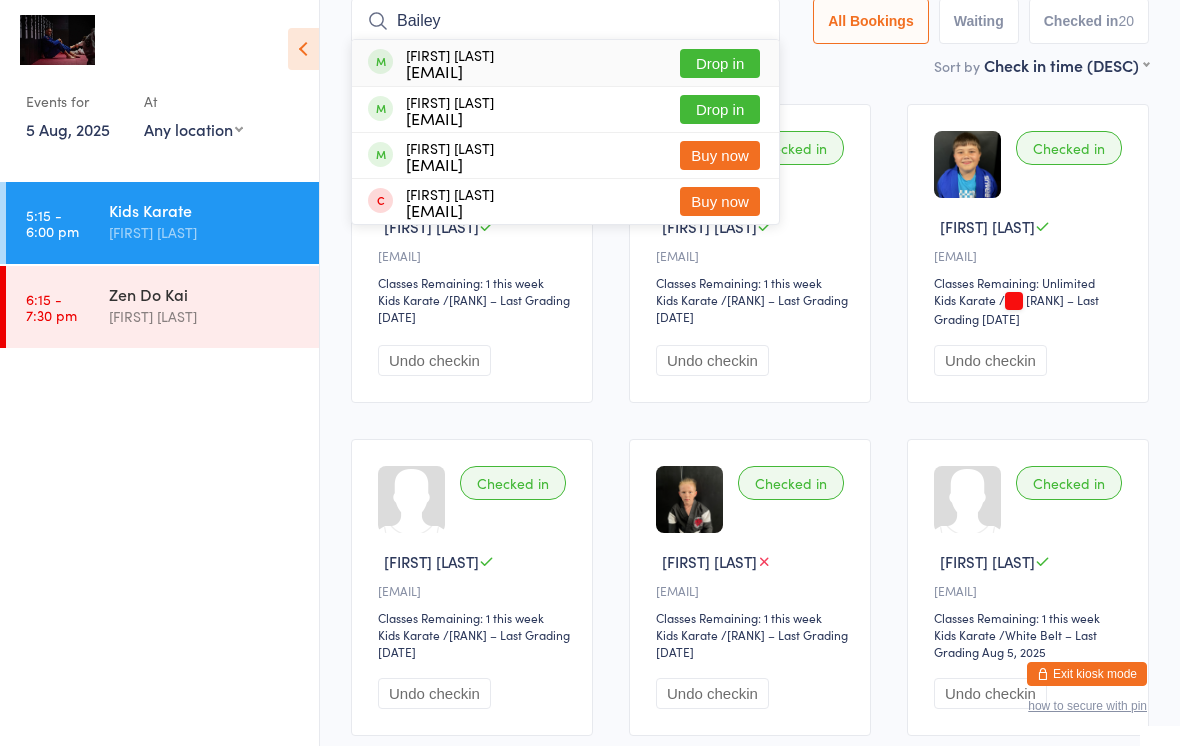 type on "Bailey" 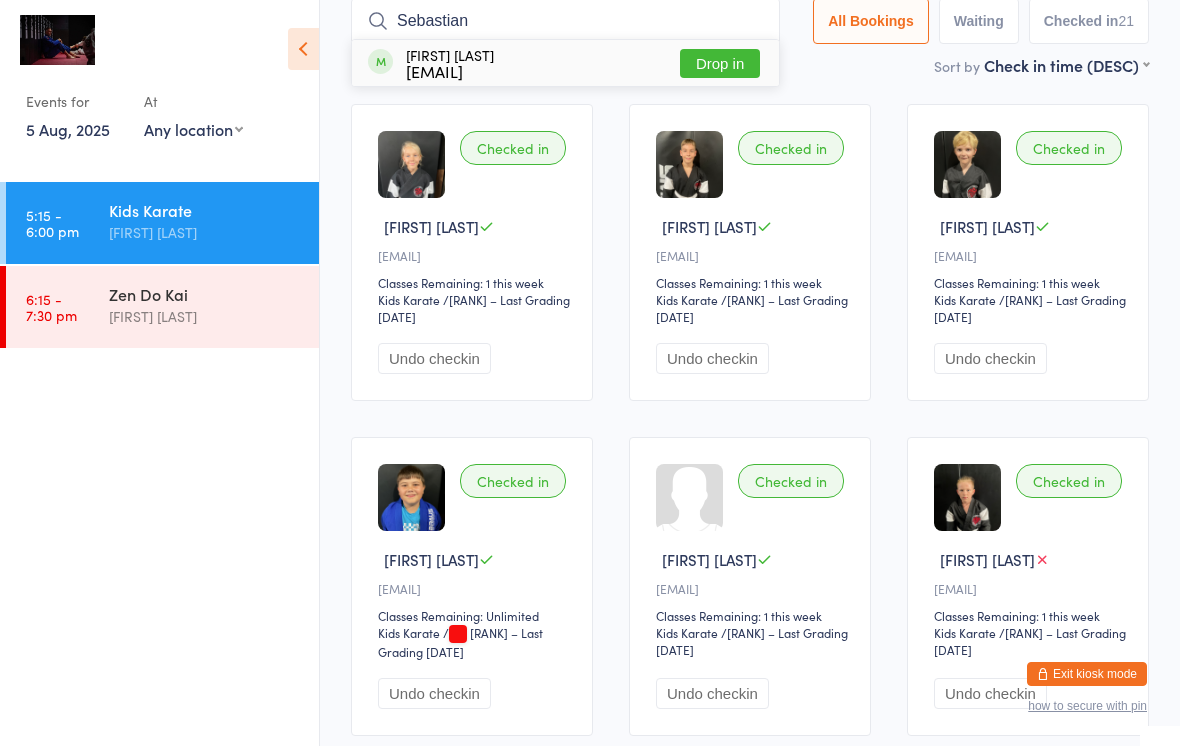 type on "Sebastian" 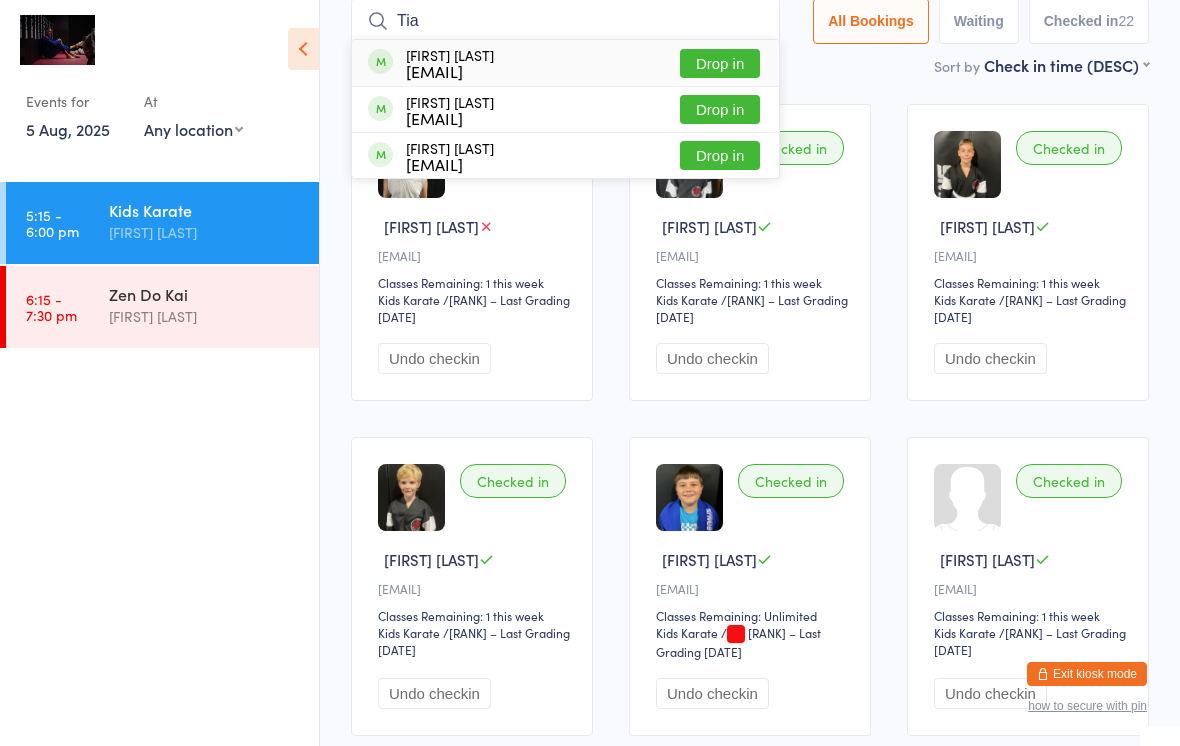 type on "Tia" 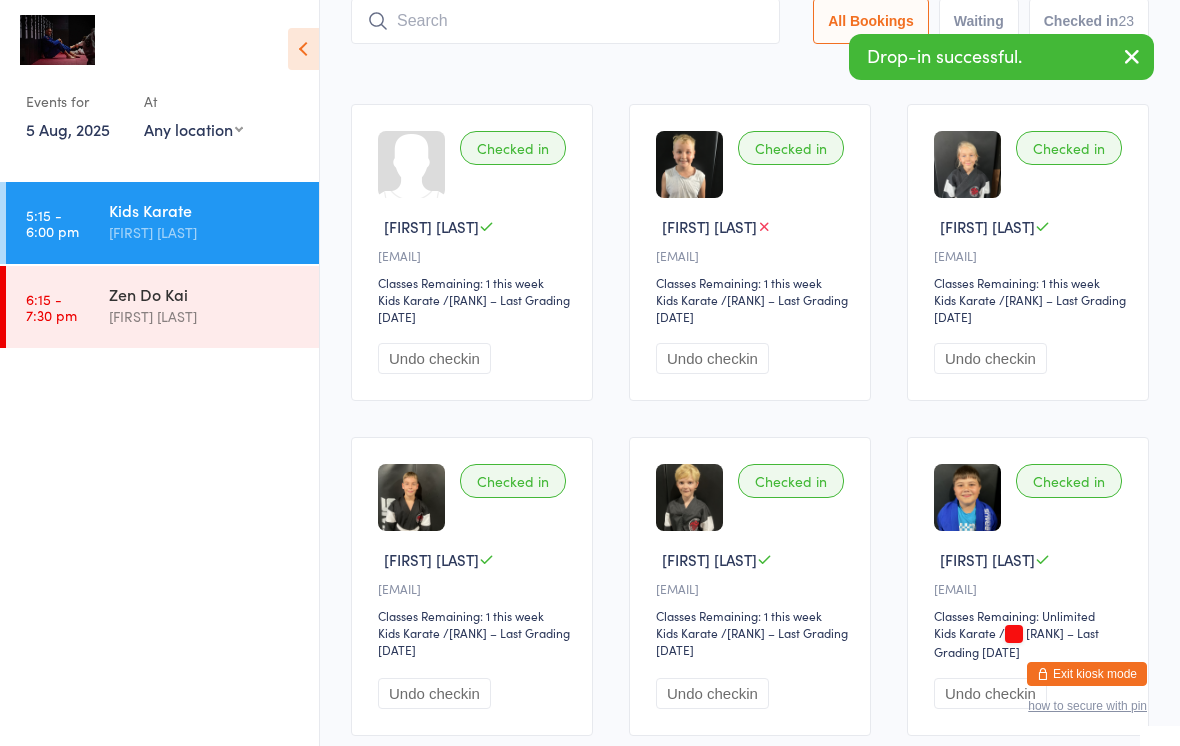 click on "[FIRST] [LAST]" at bounding box center (205, 316) 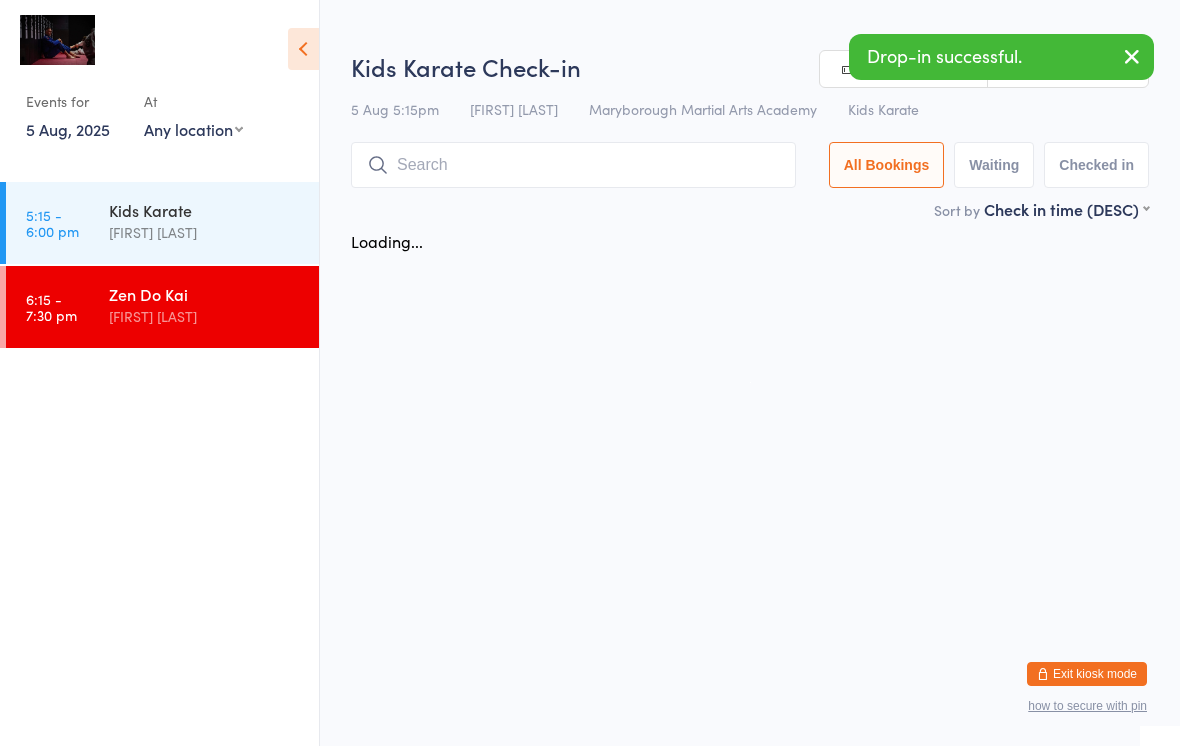 scroll, scrollTop: 0, scrollLeft: 0, axis: both 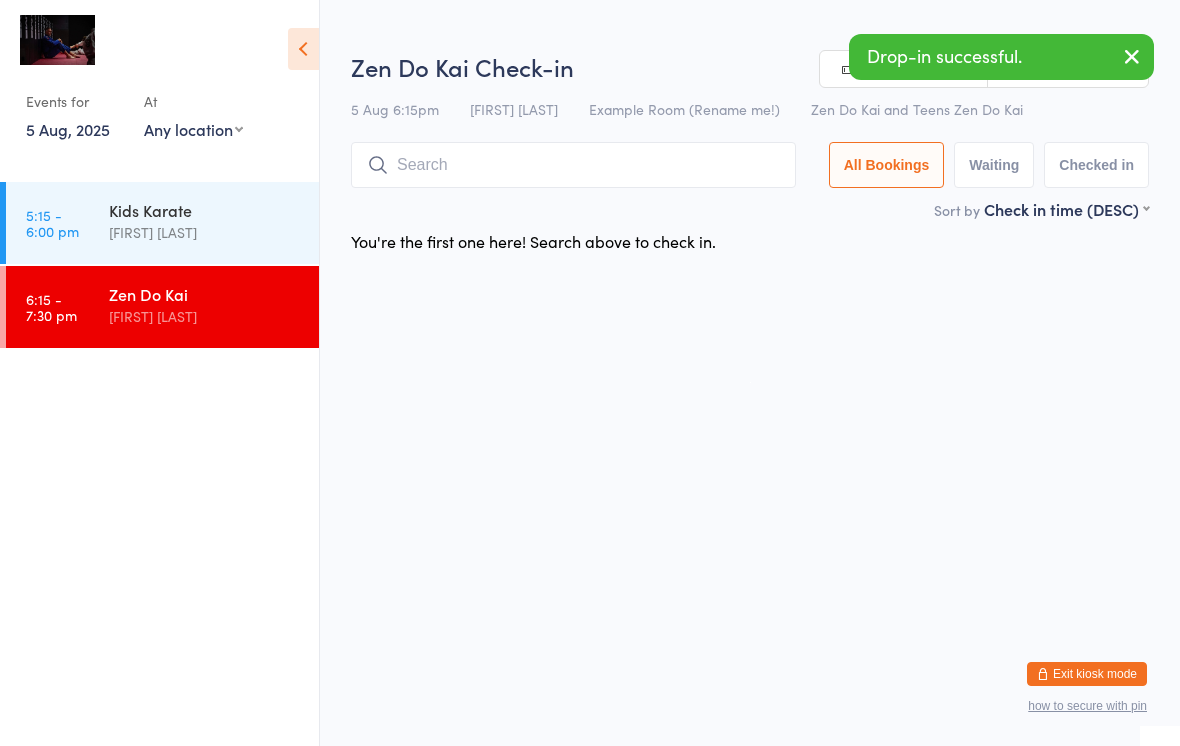 click at bounding box center (573, 165) 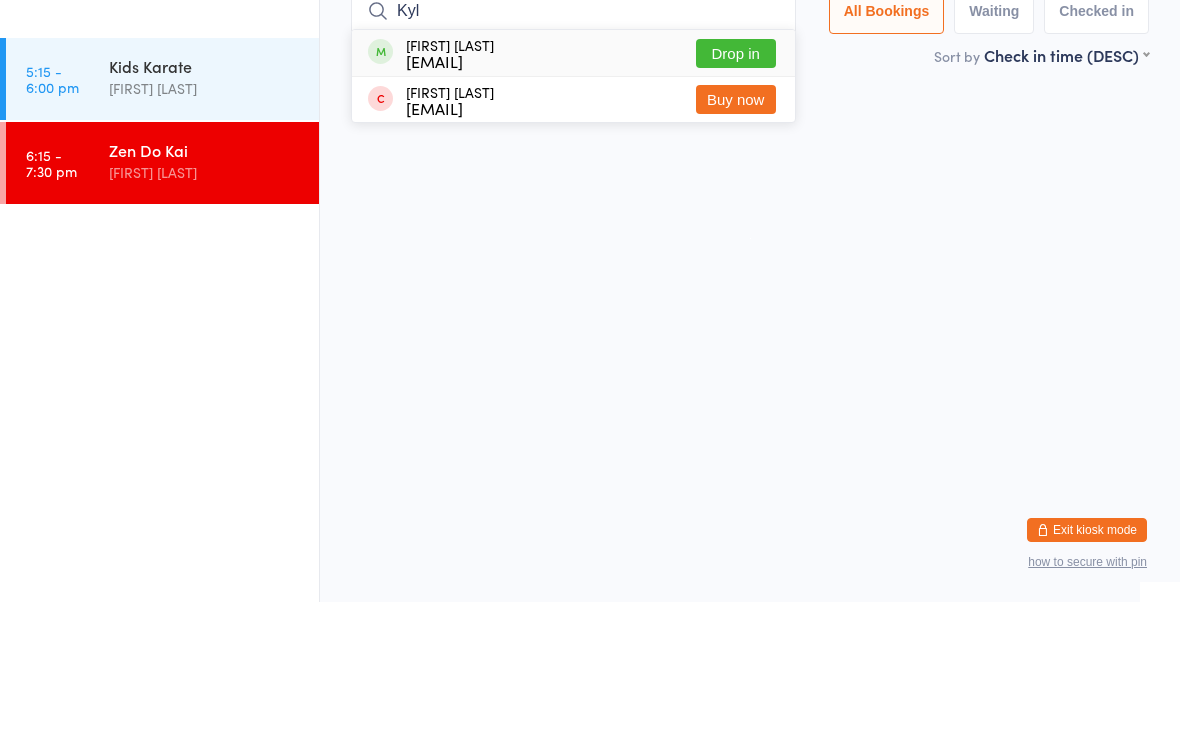 type on "Kyl" 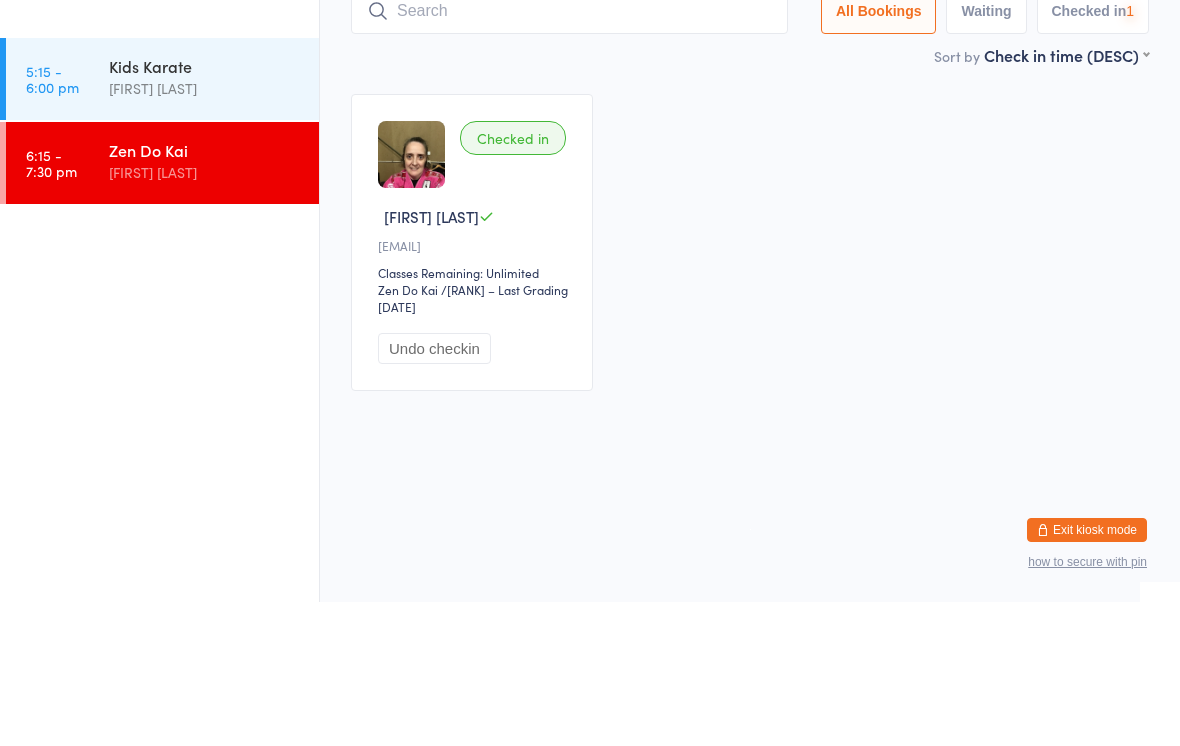 click on "Kids Karate" at bounding box center (205, 210) 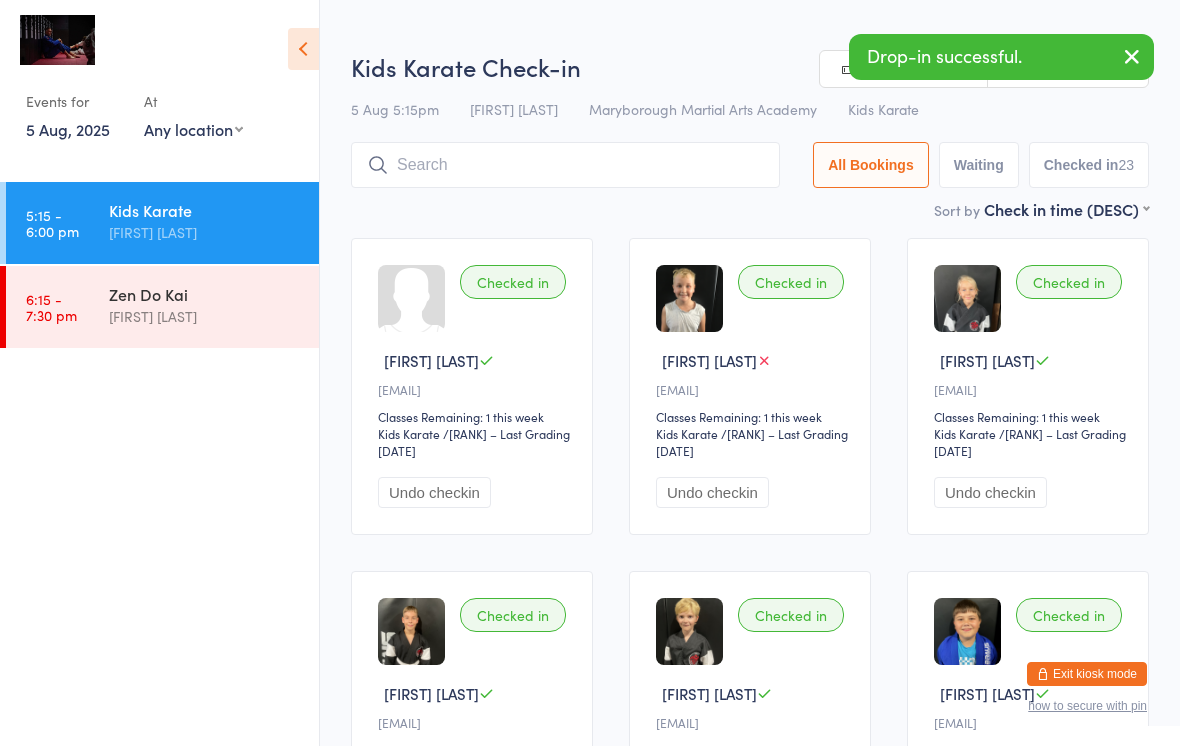 click at bounding box center (565, 165) 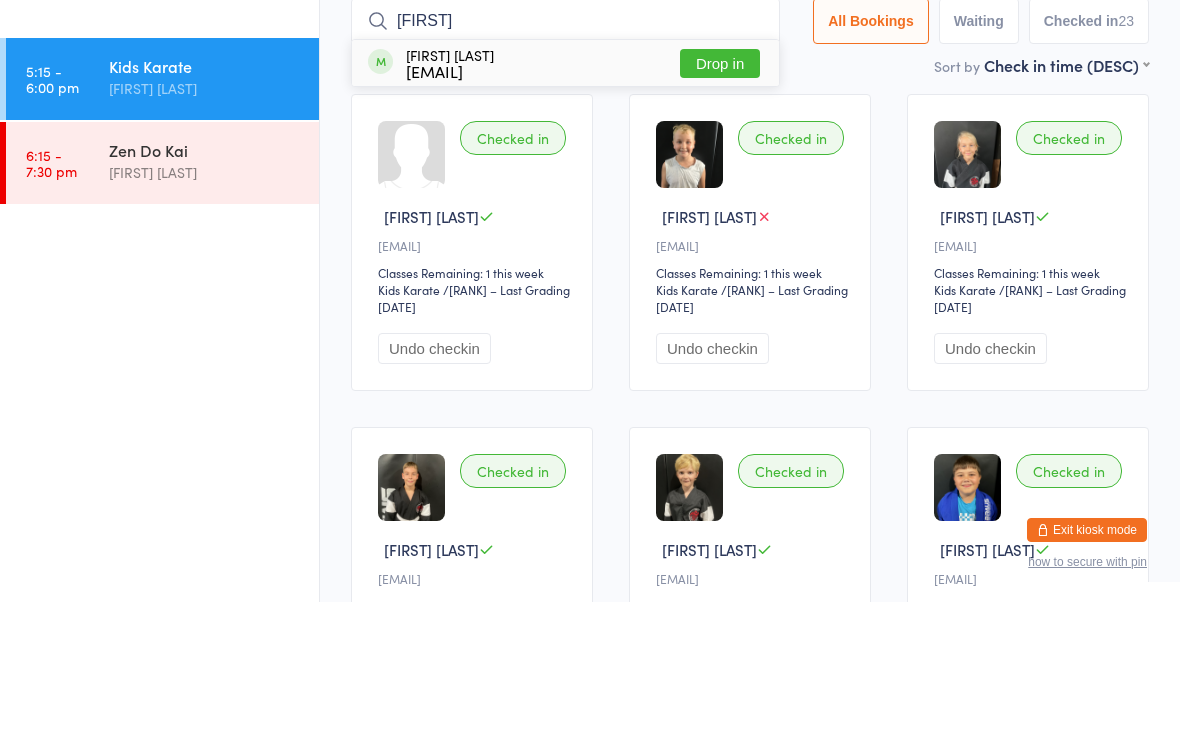 type on "[FIRST]" 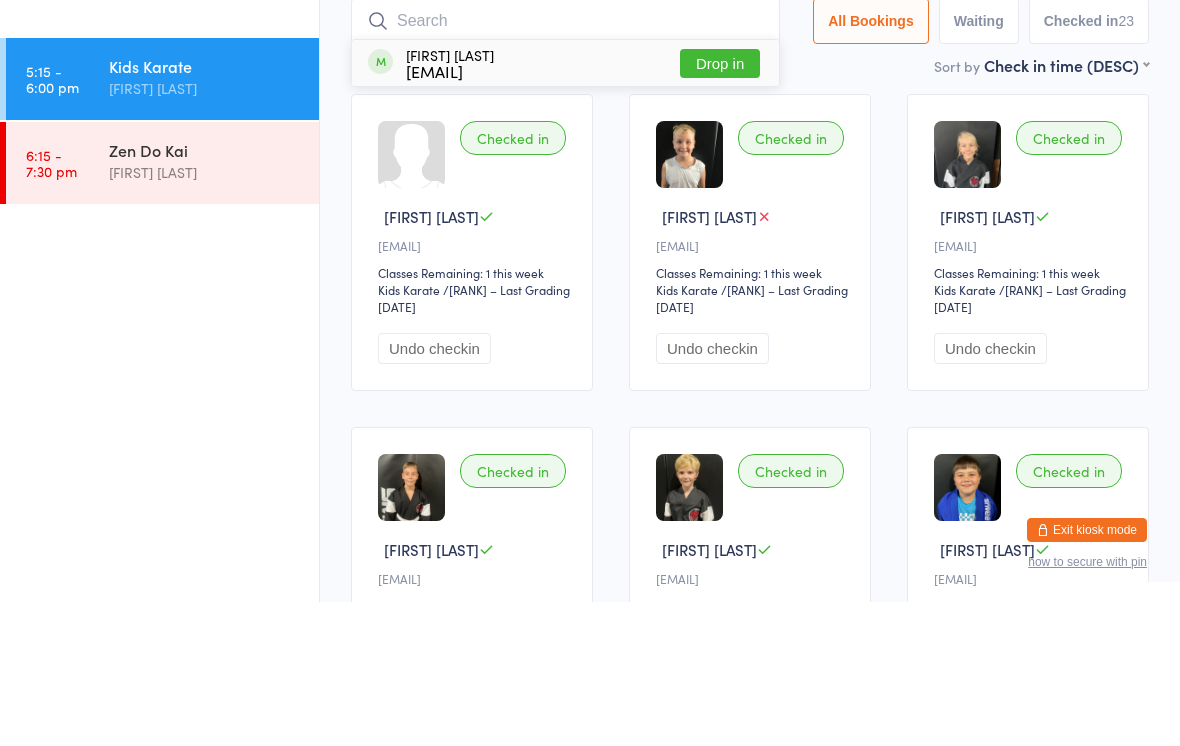 scroll, scrollTop: 144, scrollLeft: 0, axis: vertical 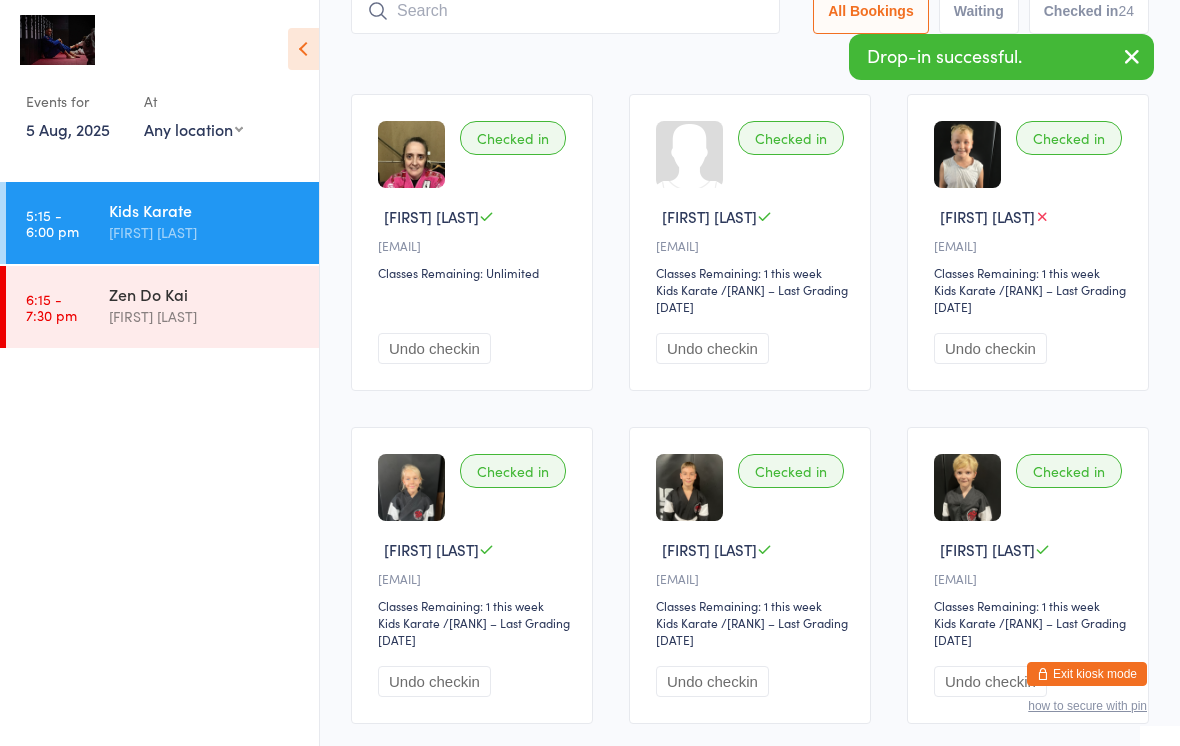 click on "[FIRST] [LAST]" at bounding box center [205, 316] 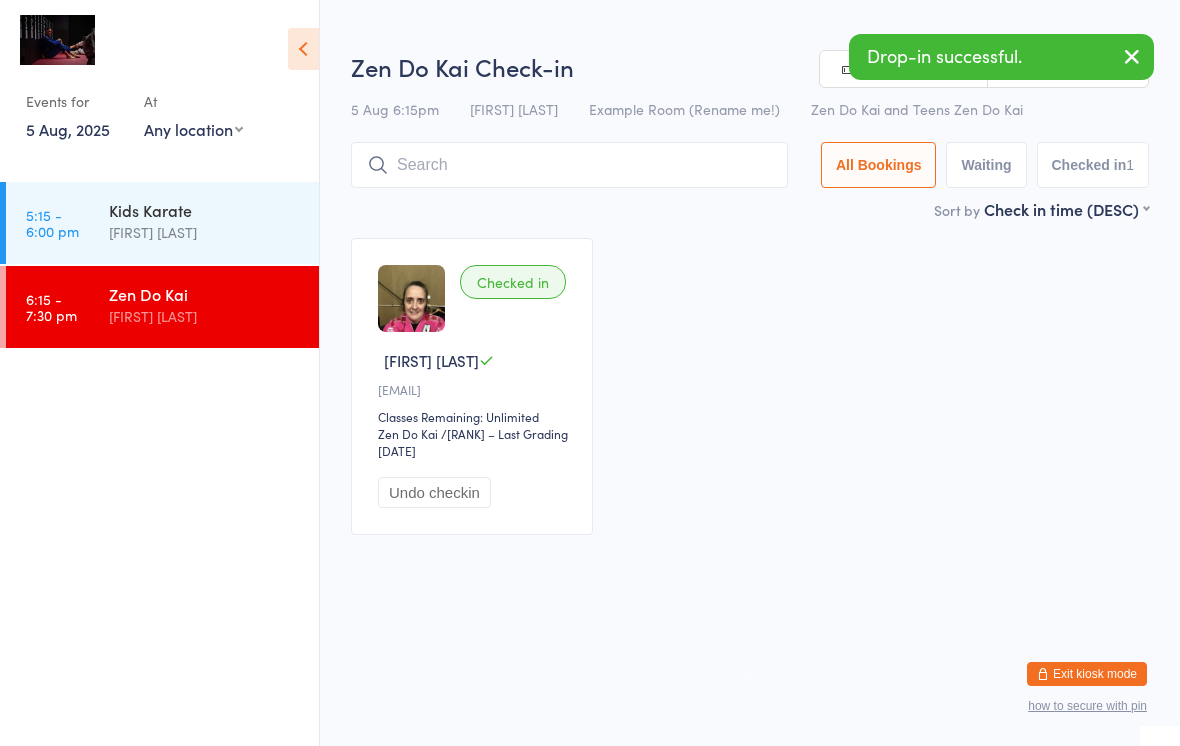 click at bounding box center [569, 165] 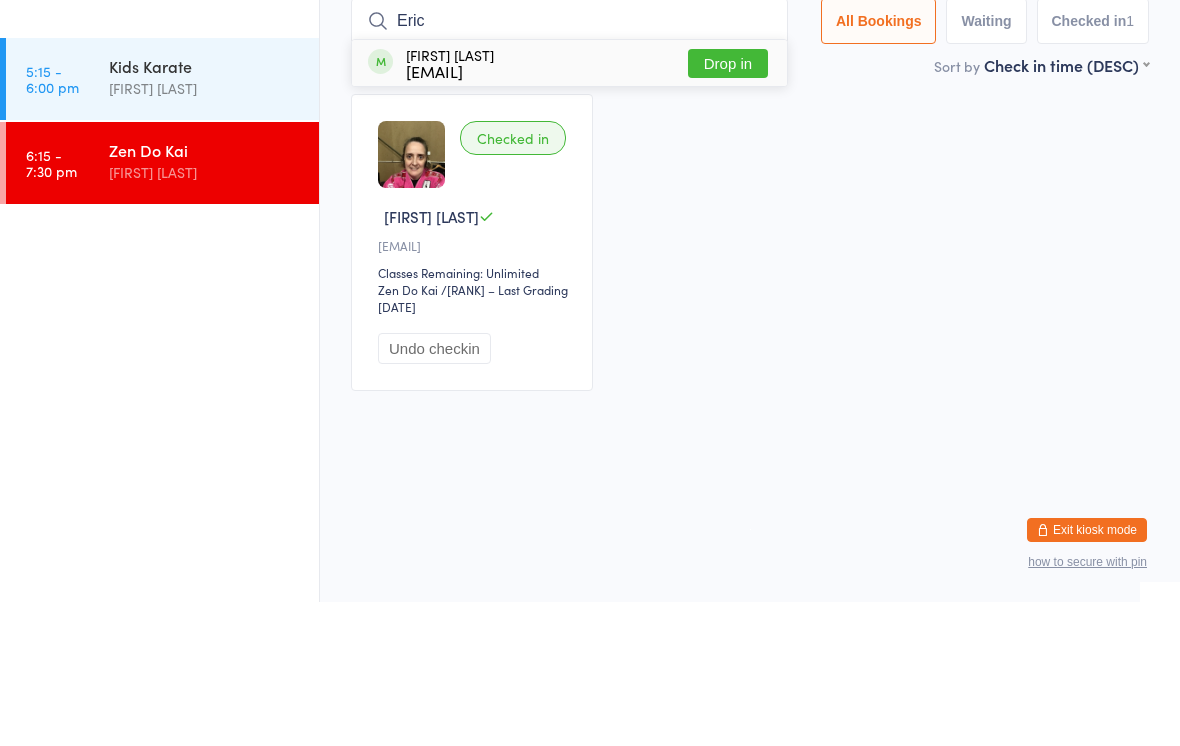 type on "Eric" 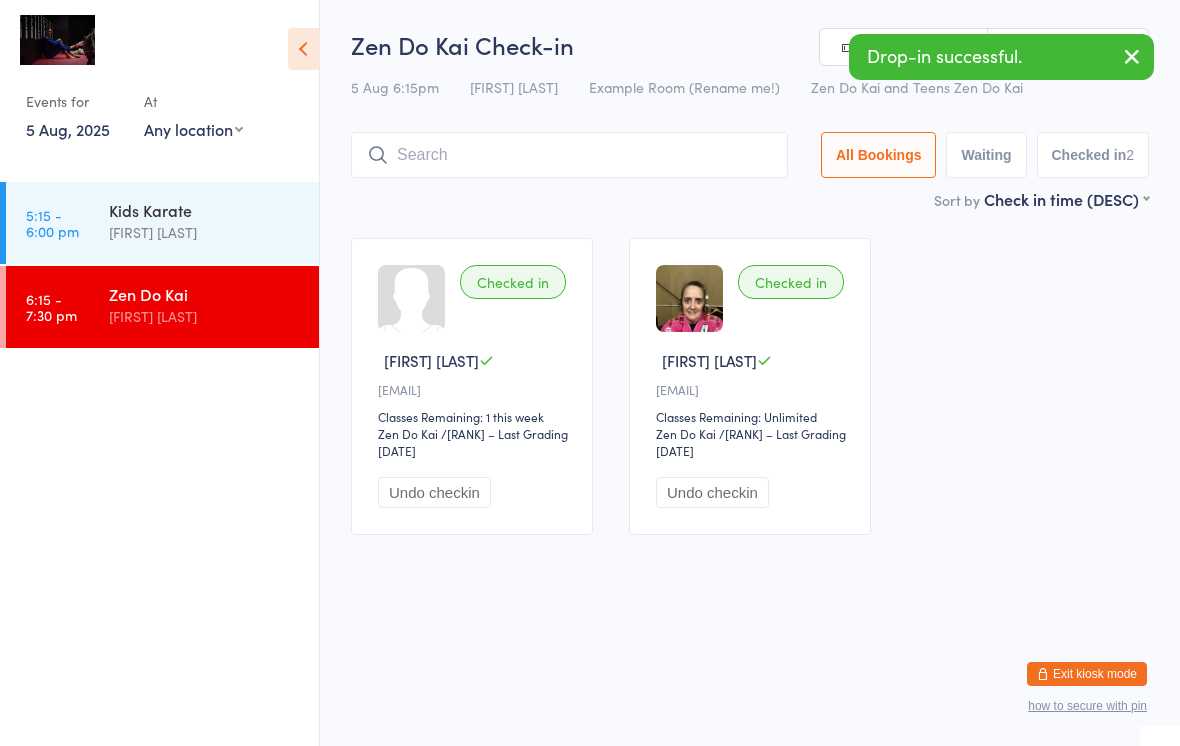 click at bounding box center (569, 155) 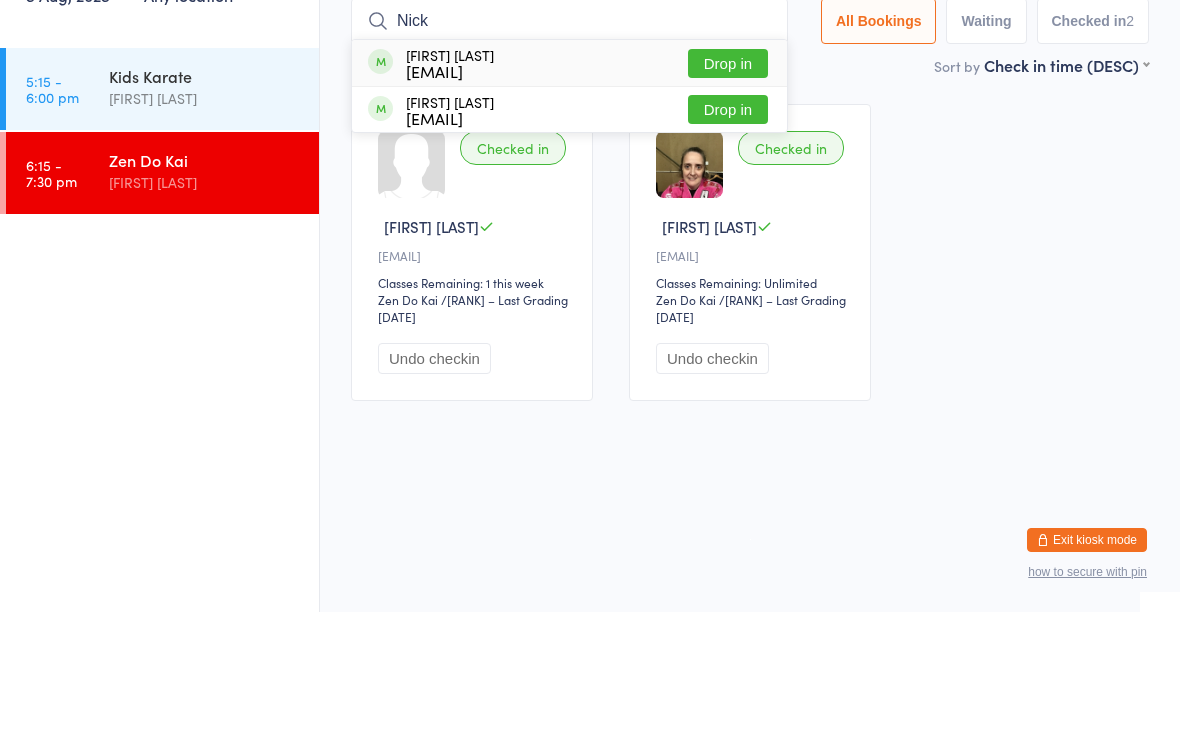 type on "Nick" 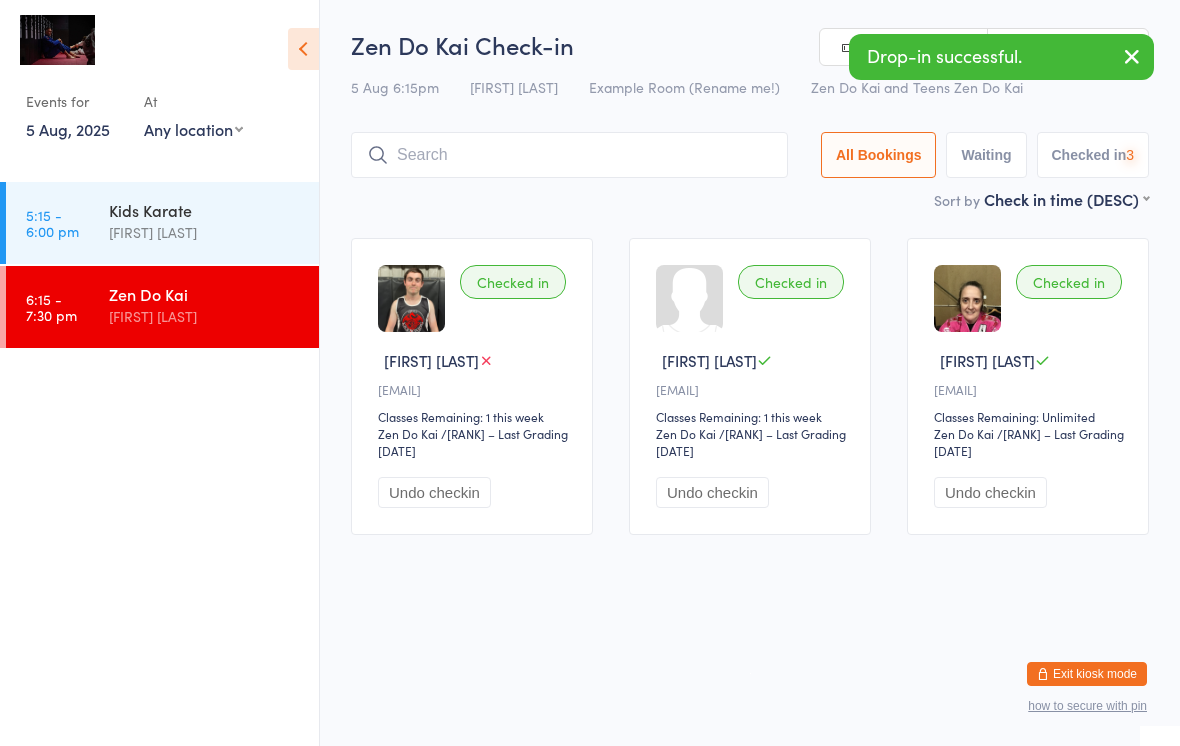 click at bounding box center (569, 155) 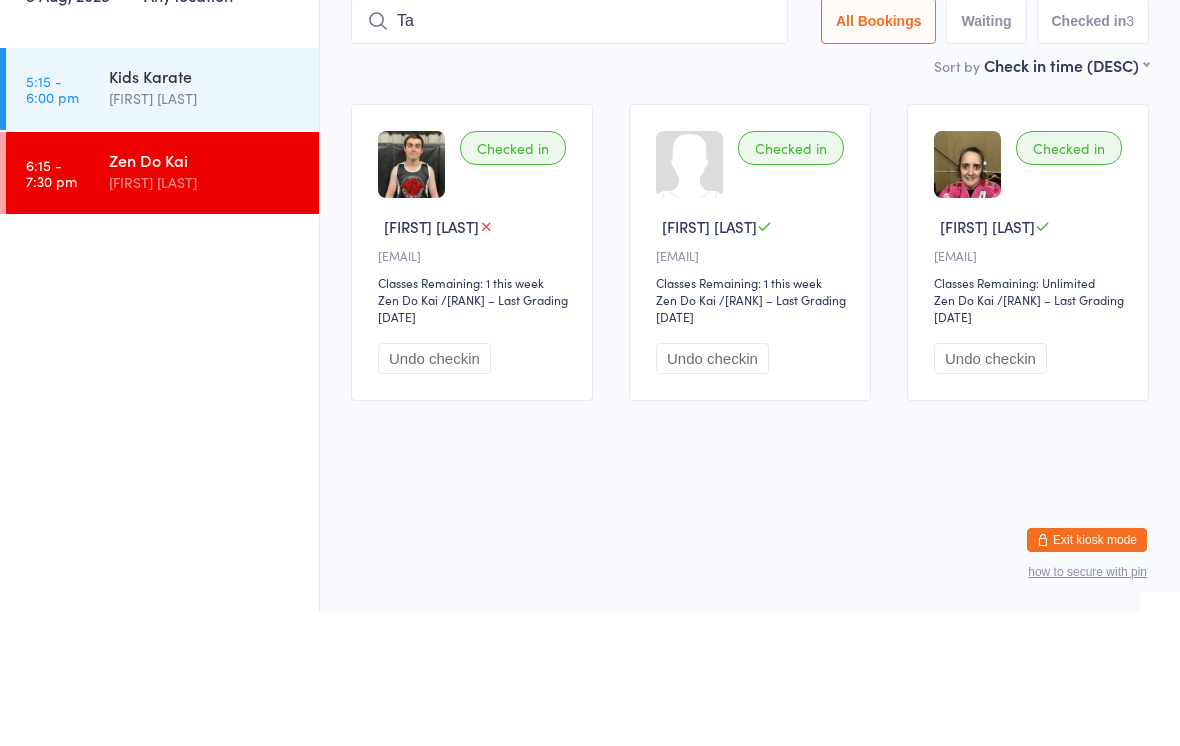 type on "T" 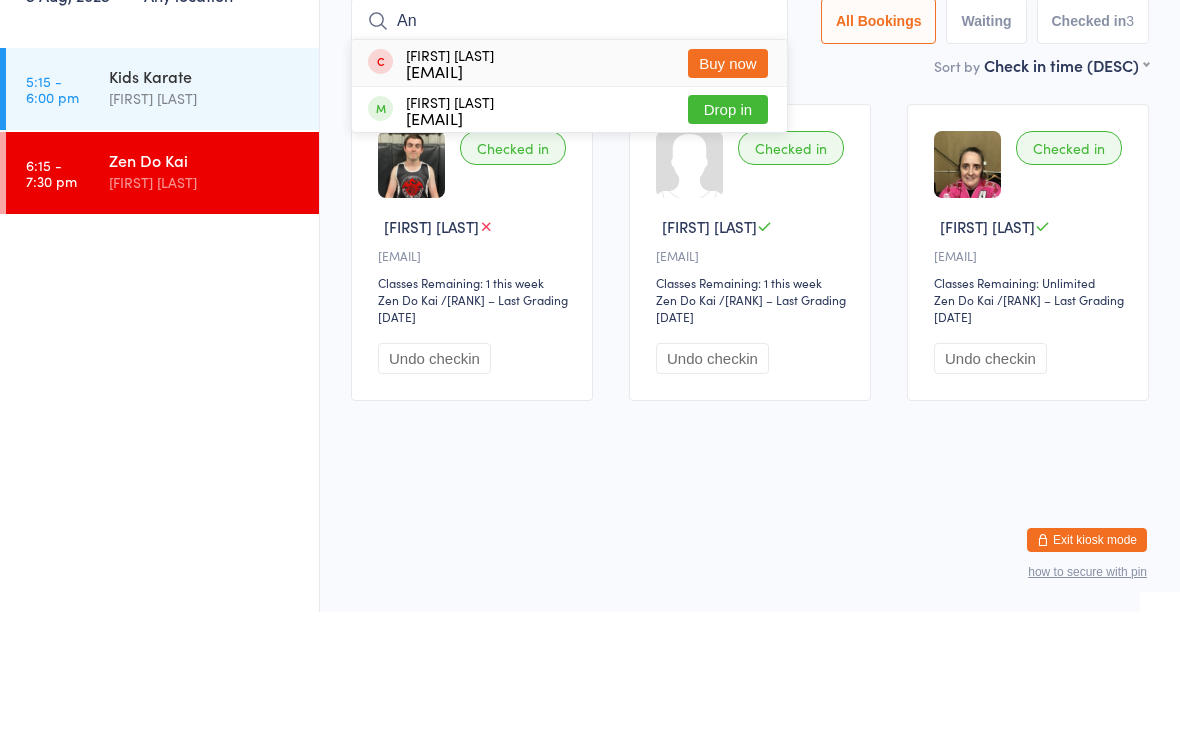 type on "A" 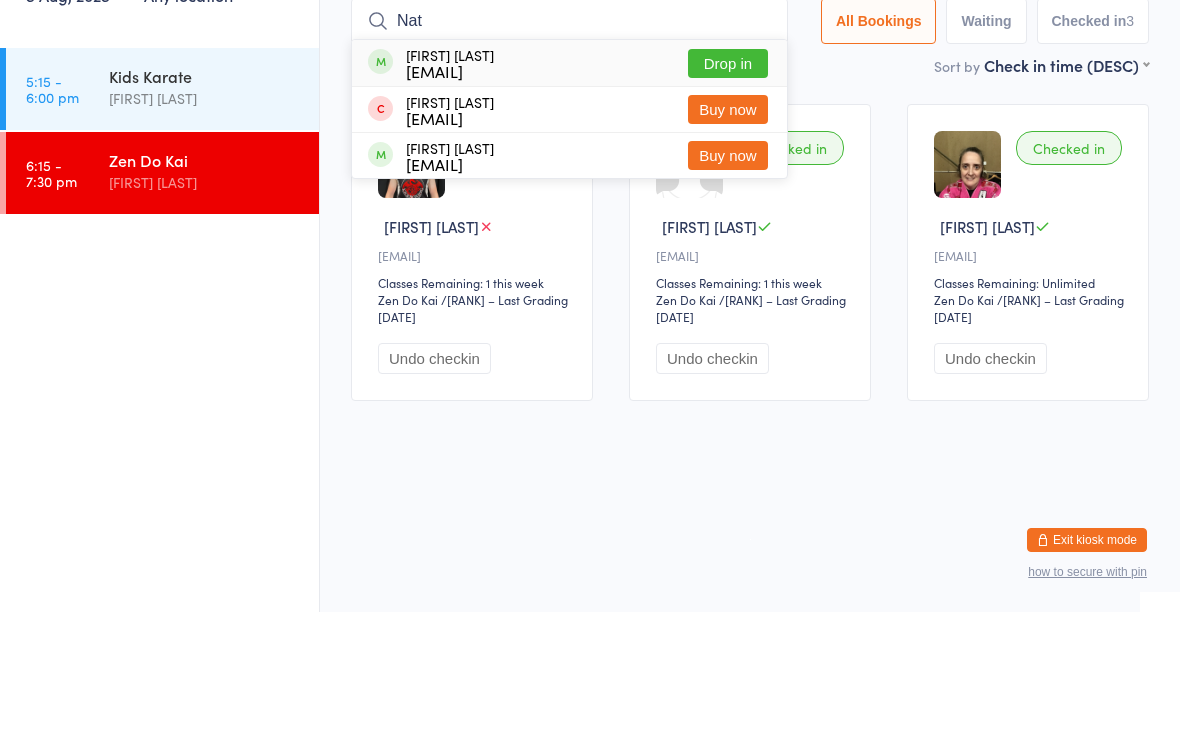 type on "Nat" 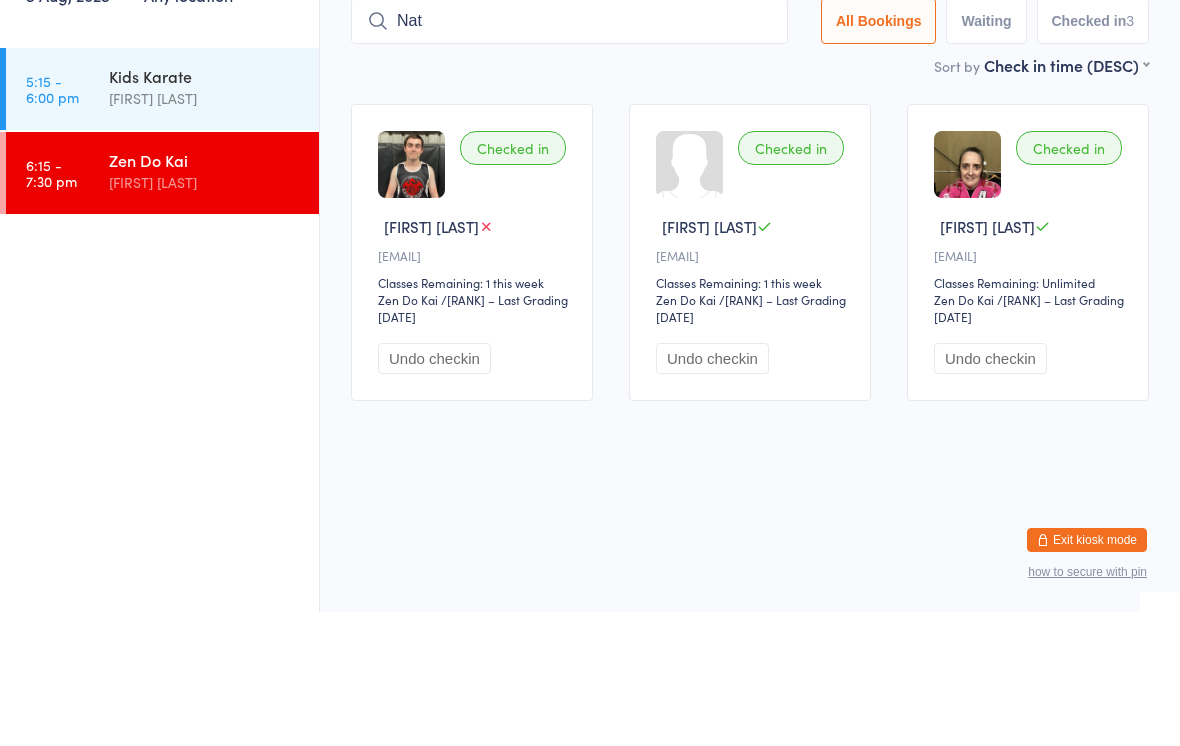 type 